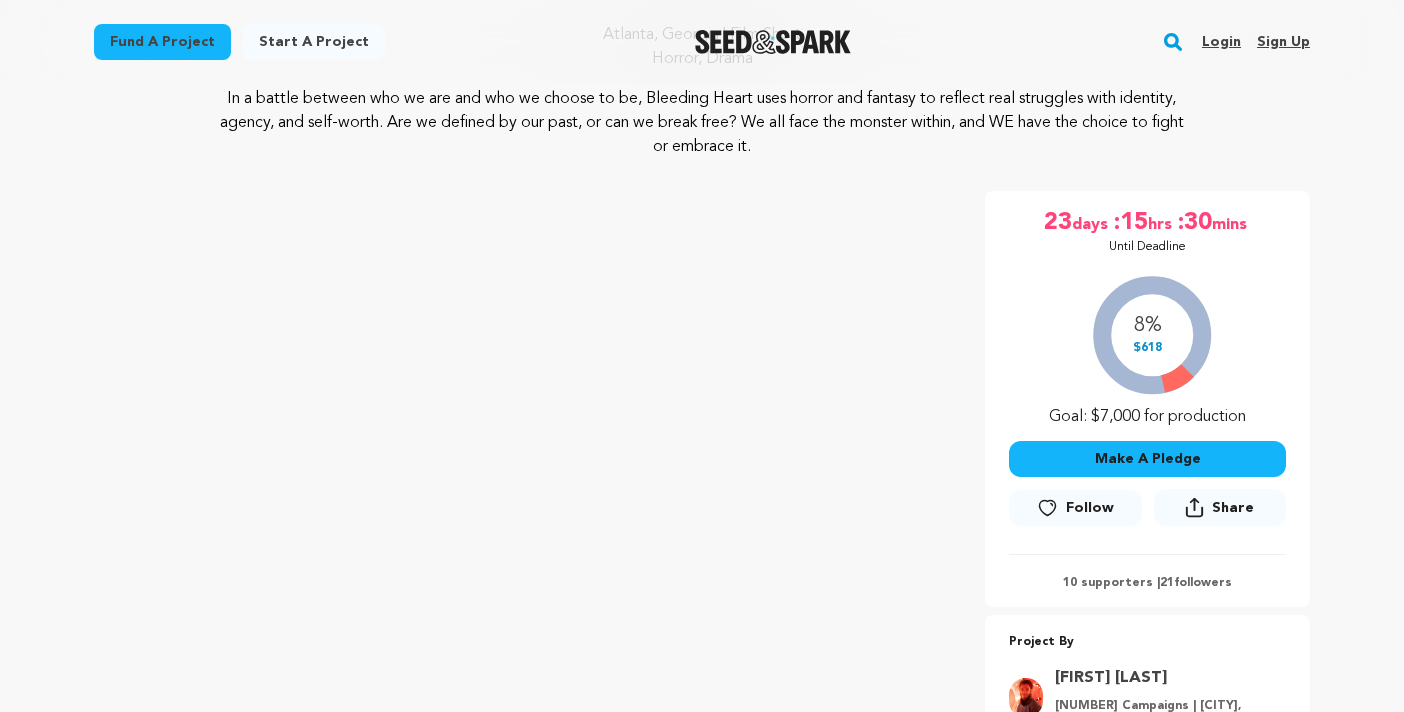 scroll, scrollTop: 234, scrollLeft: 0, axis: vertical 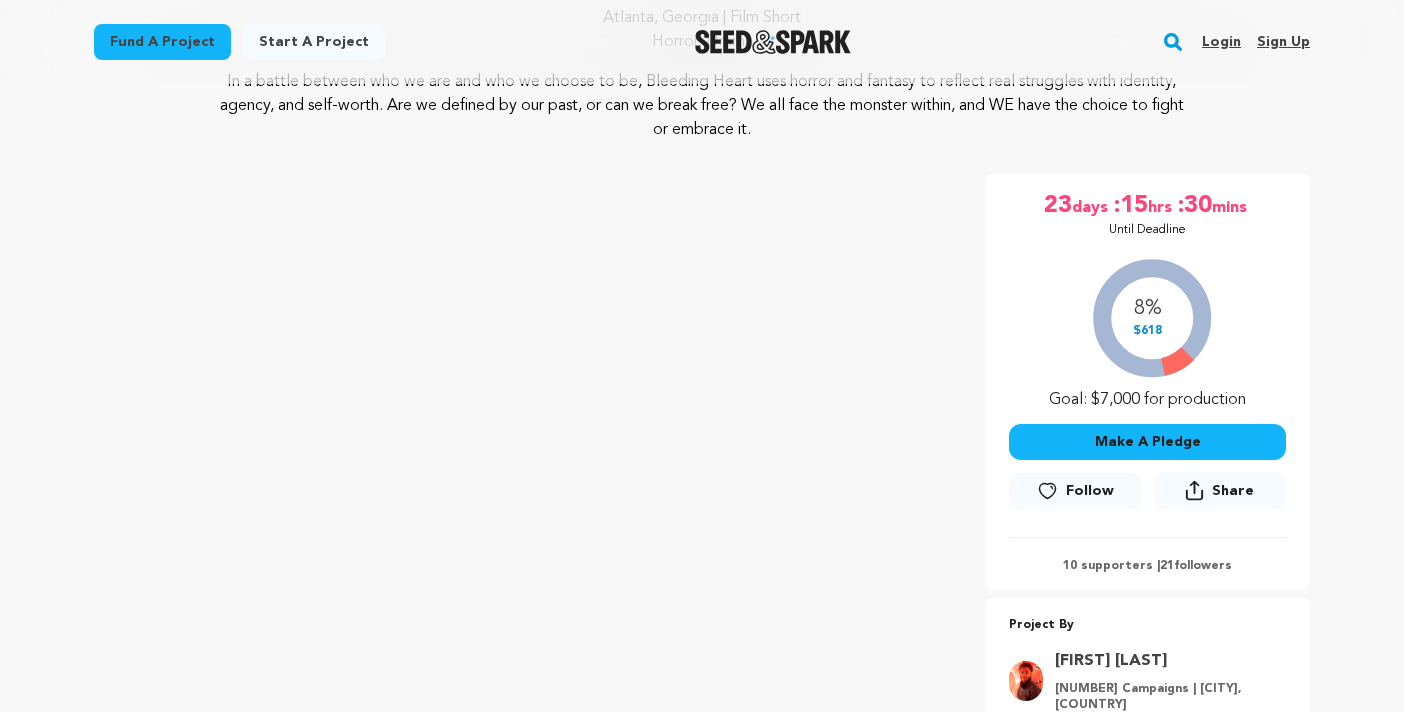 click on "Make A Pledge" at bounding box center (1147, 442) 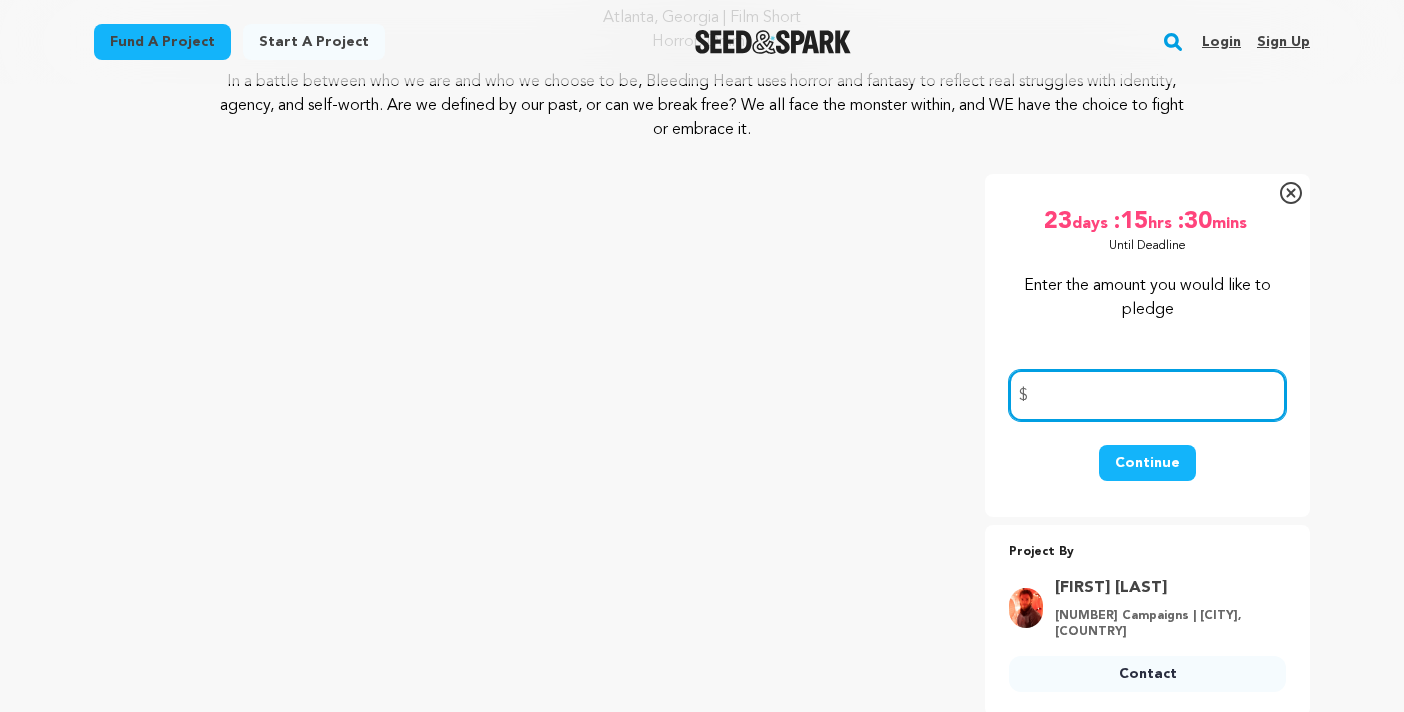 click at bounding box center [1147, 395] 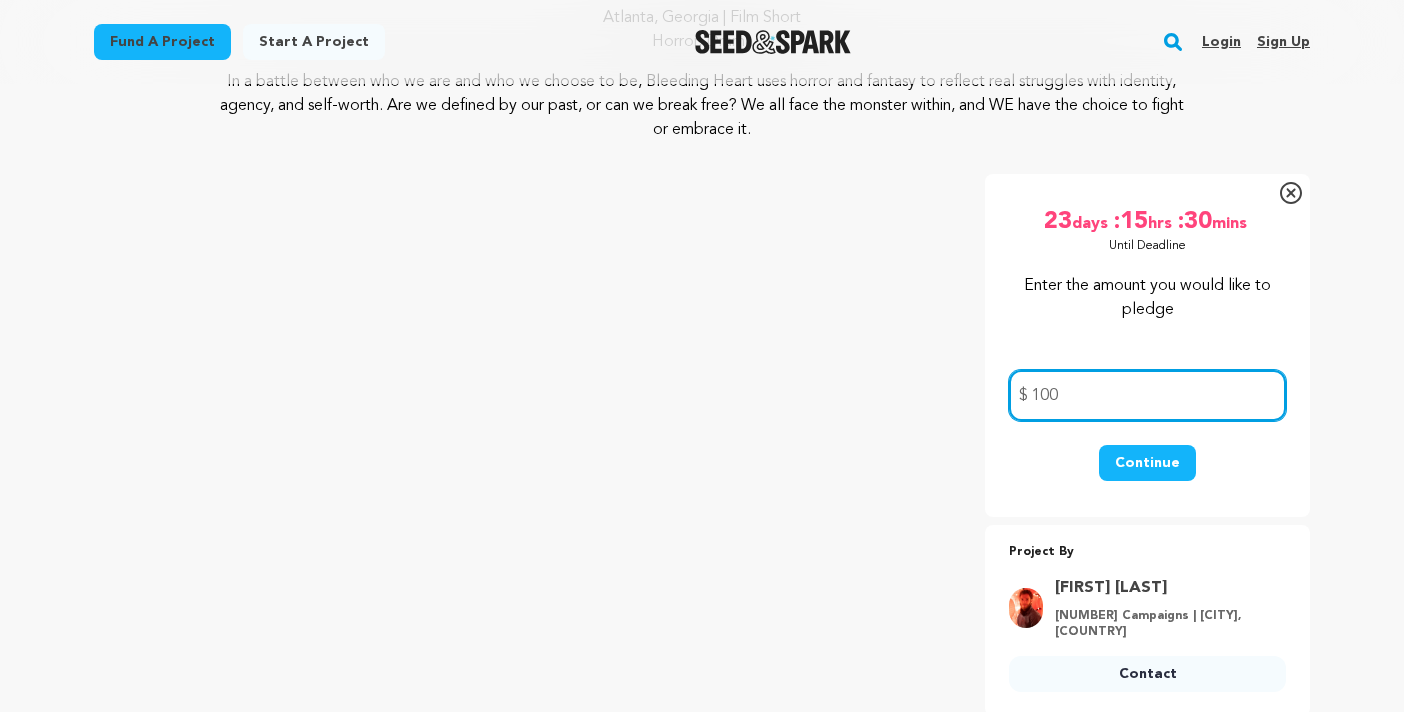type on "100" 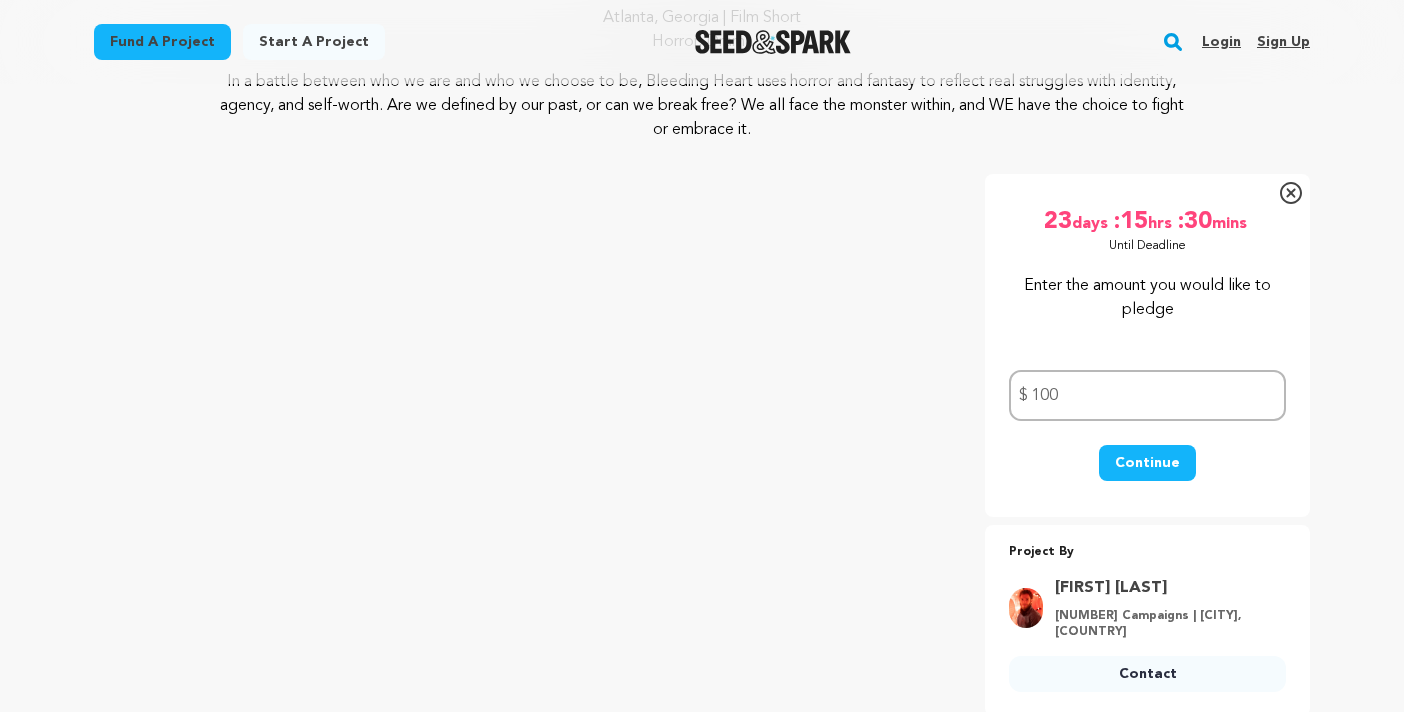 click on "Continue" at bounding box center (1147, 463) 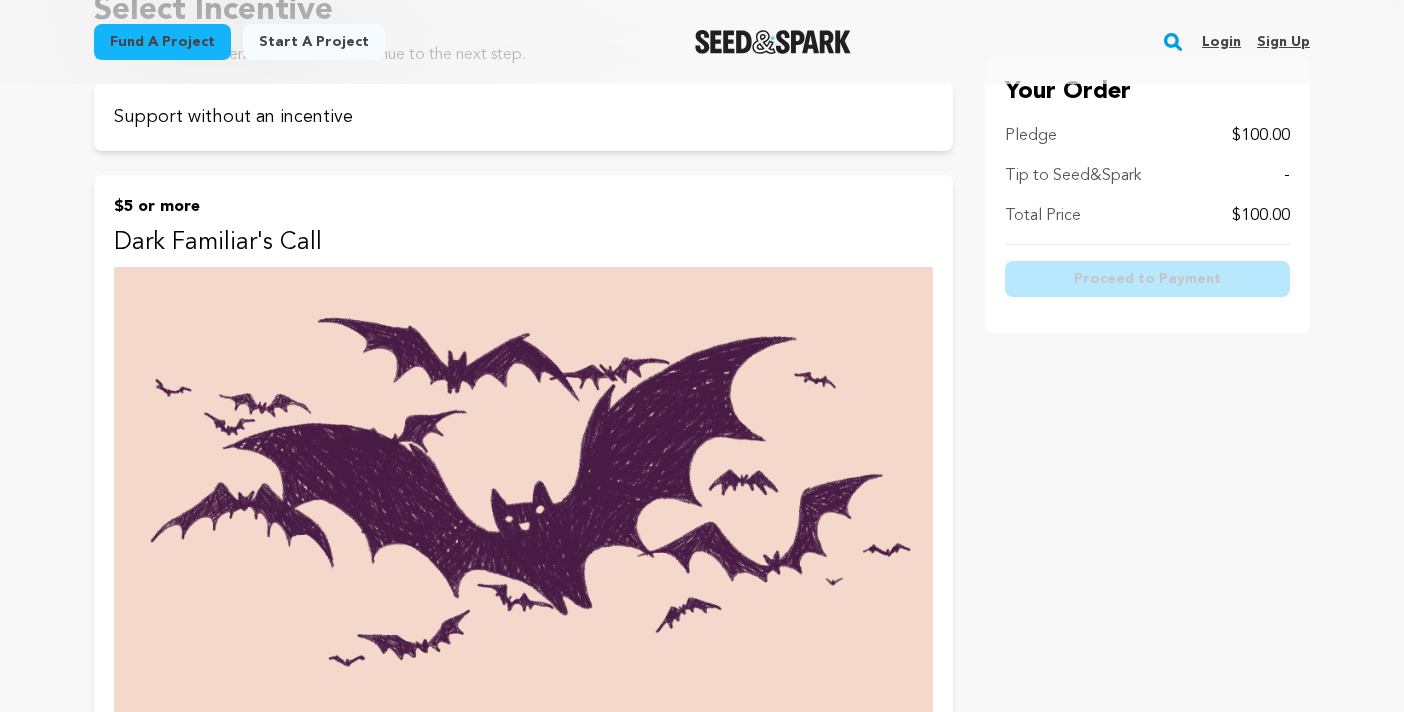 scroll, scrollTop: 249, scrollLeft: 0, axis: vertical 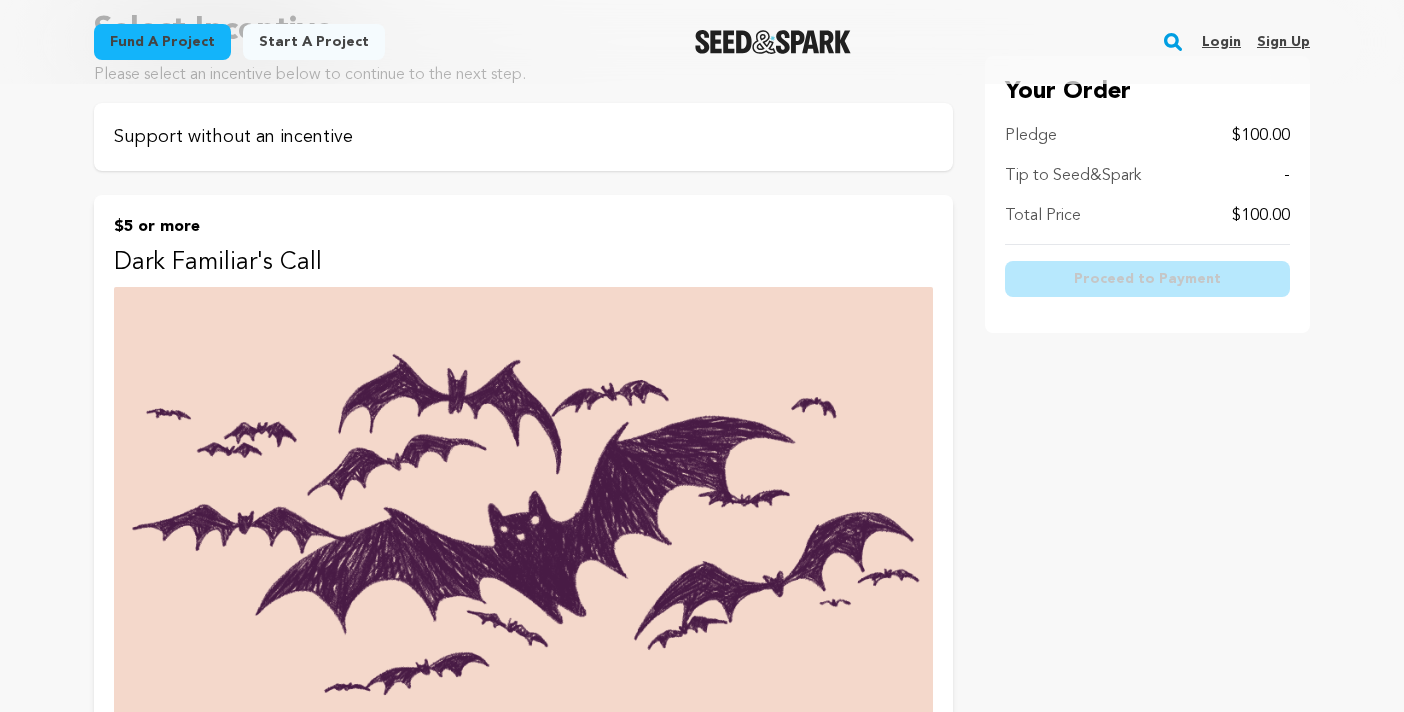 click on "Support without an incentive" at bounding box center [523, 137] 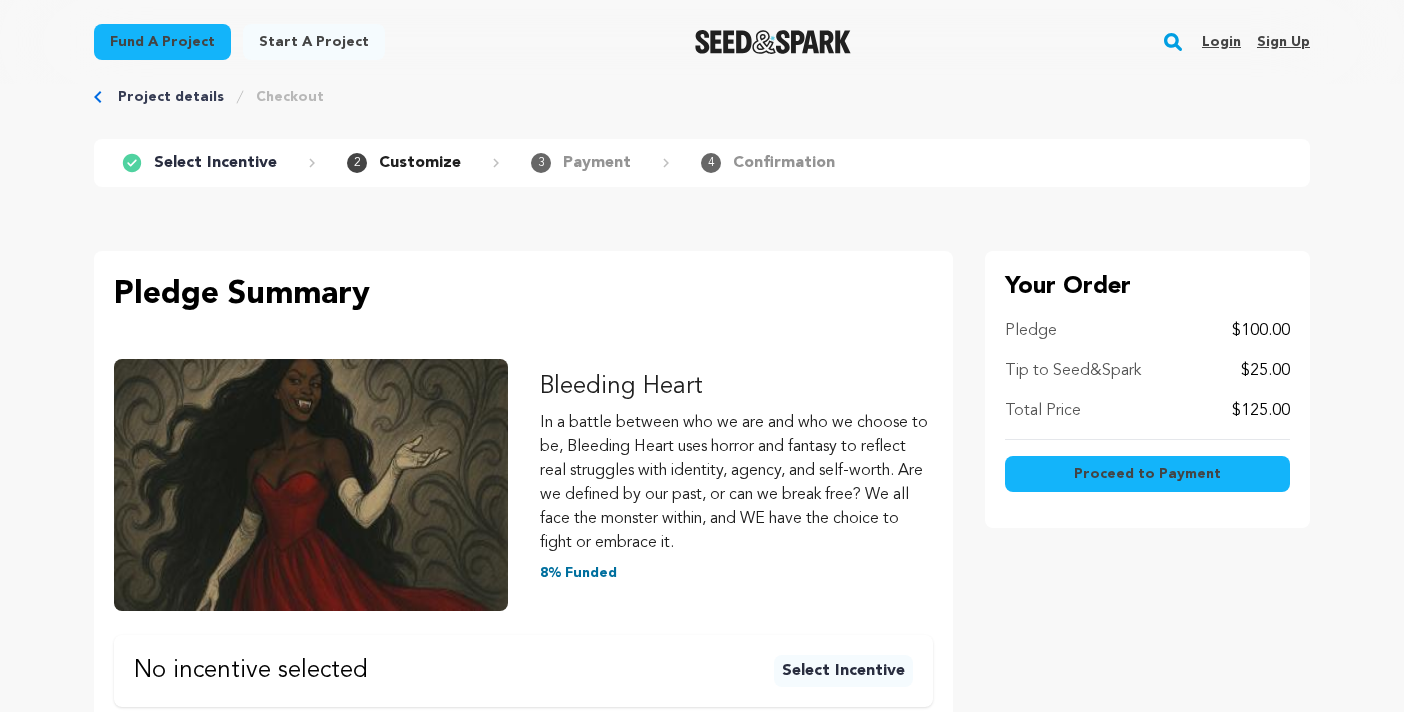 scroll, scrollTop: 0, scrollLeft: 0, axis: both 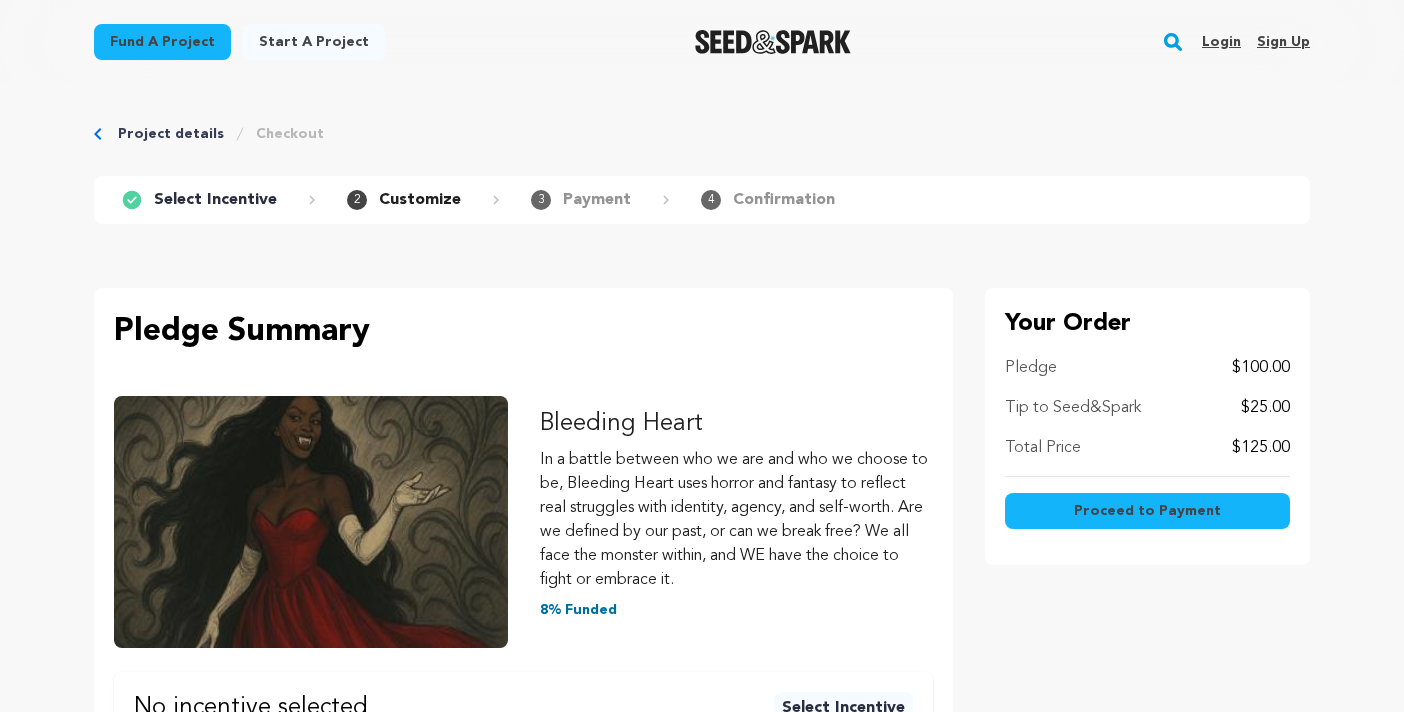 click on "Proceed to Payment" at bounding box center (1147, 511) 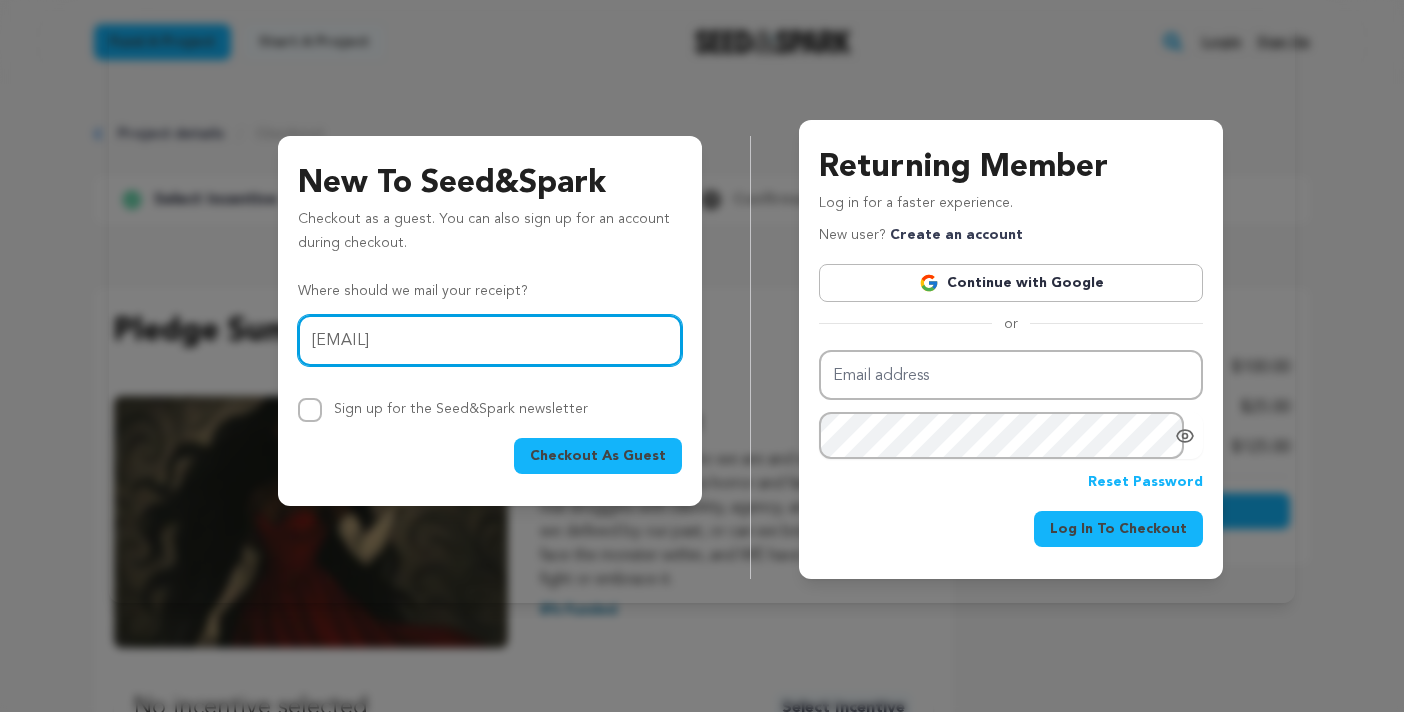 type on "rose@sloancorealestate.com" 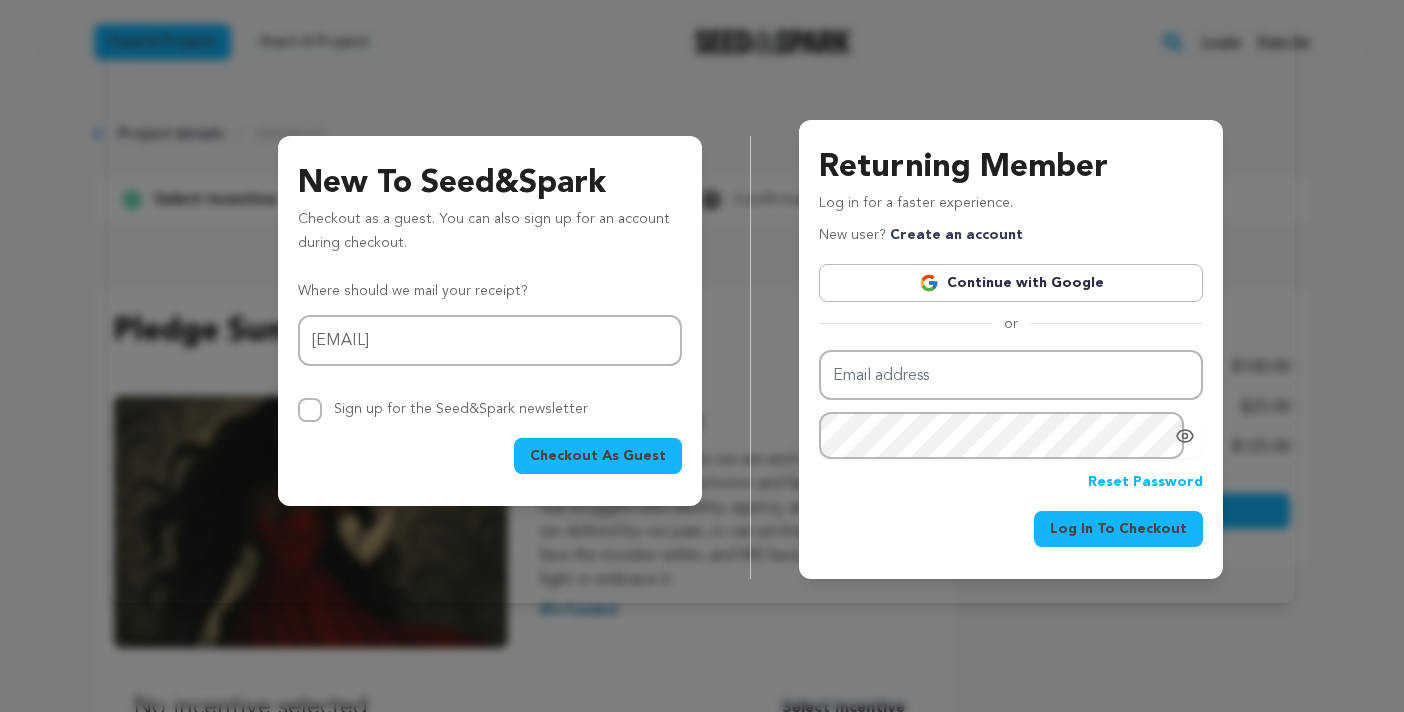 click on "Checkout As Guest" at bounding box center (598, 456) 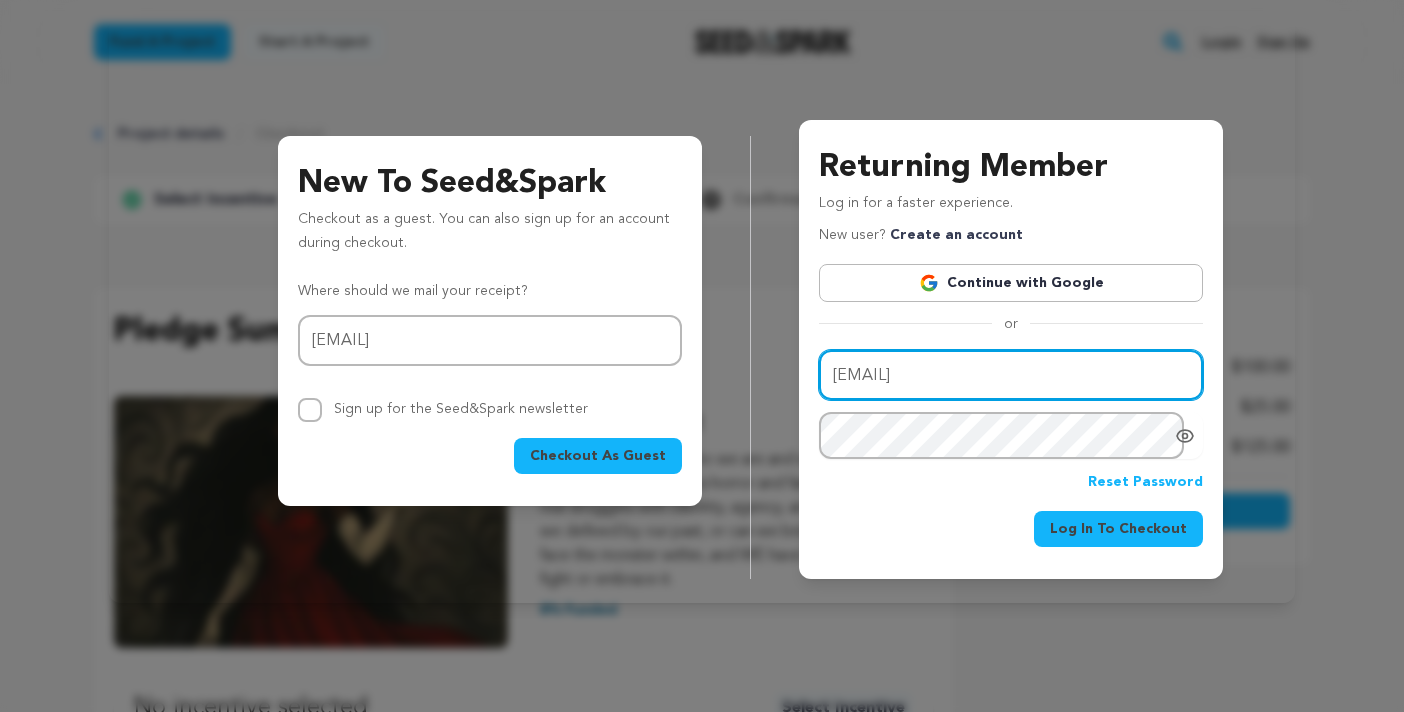 type on "rose@sloancorealestate.com" 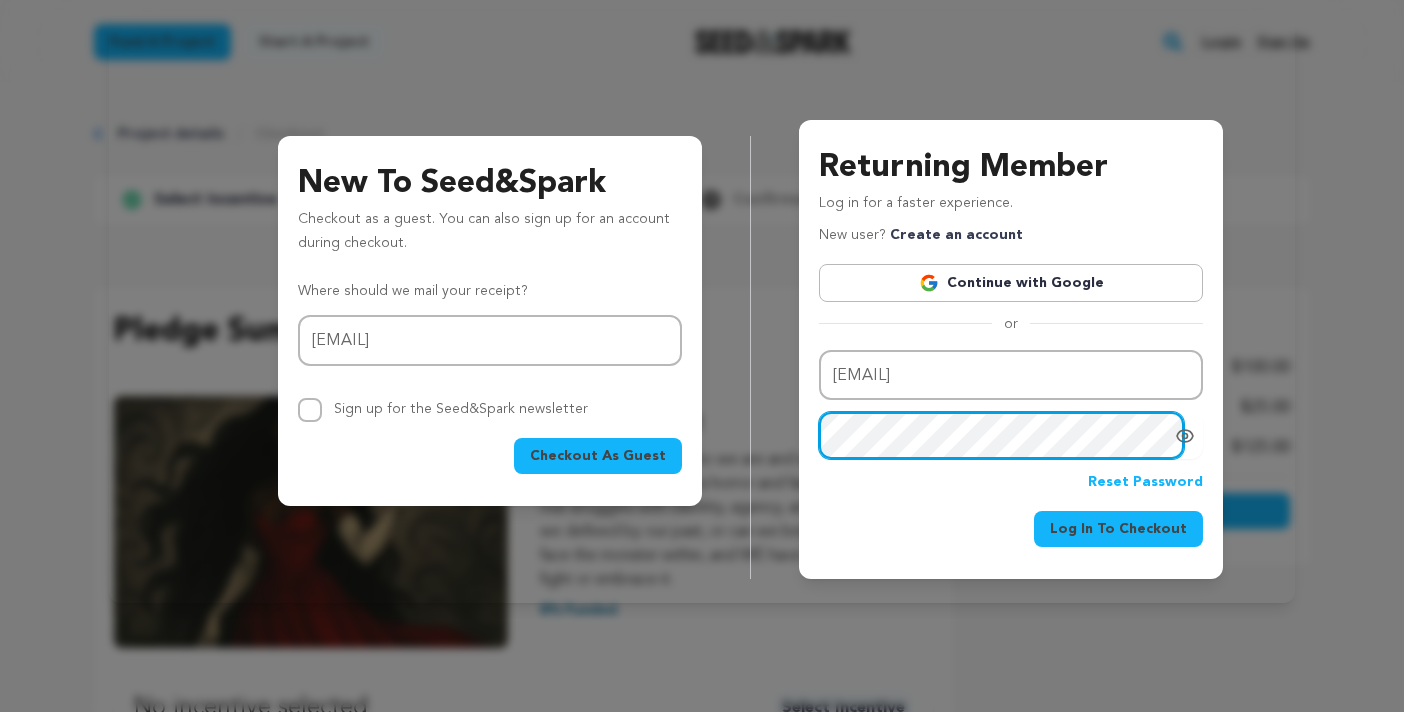 click on "Log In To Checkout" at bounding box center (1118, 529) 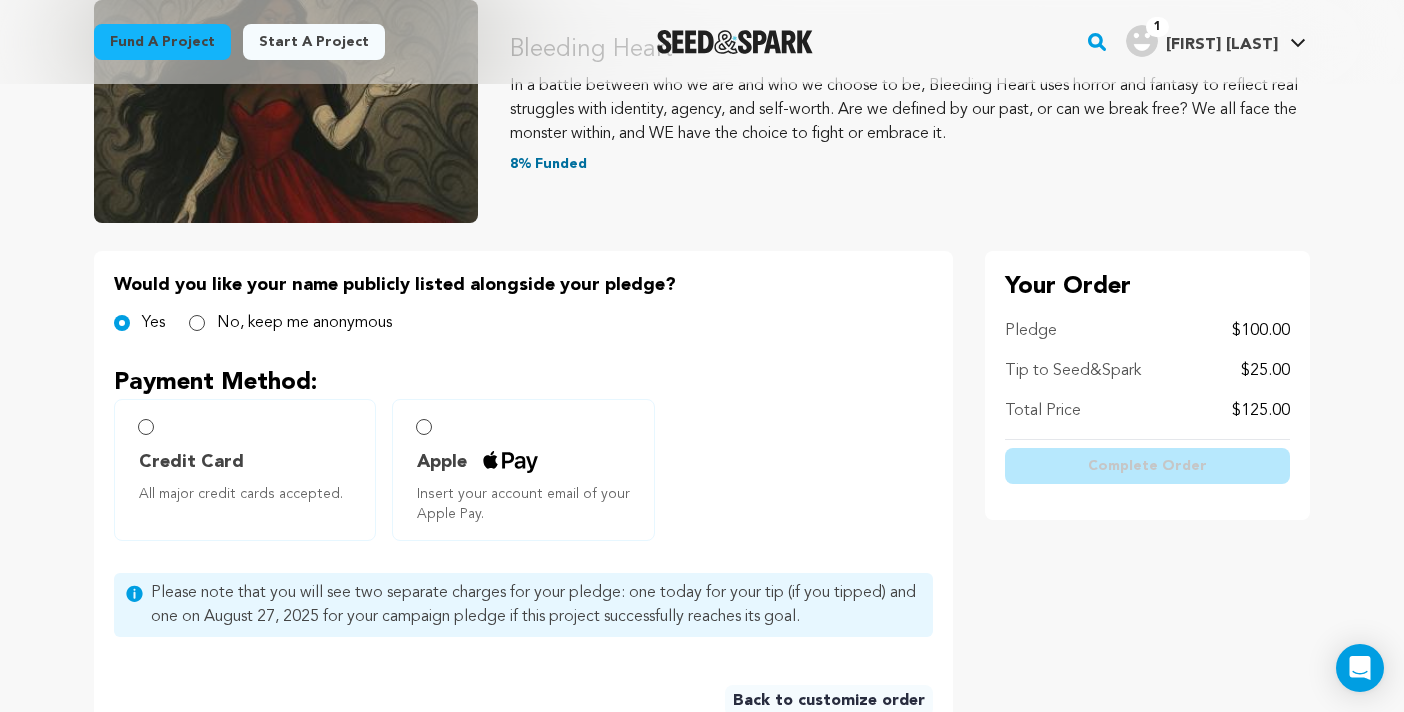scroll, scrollTop: 277, scrollLeft: 0, axis: vertical 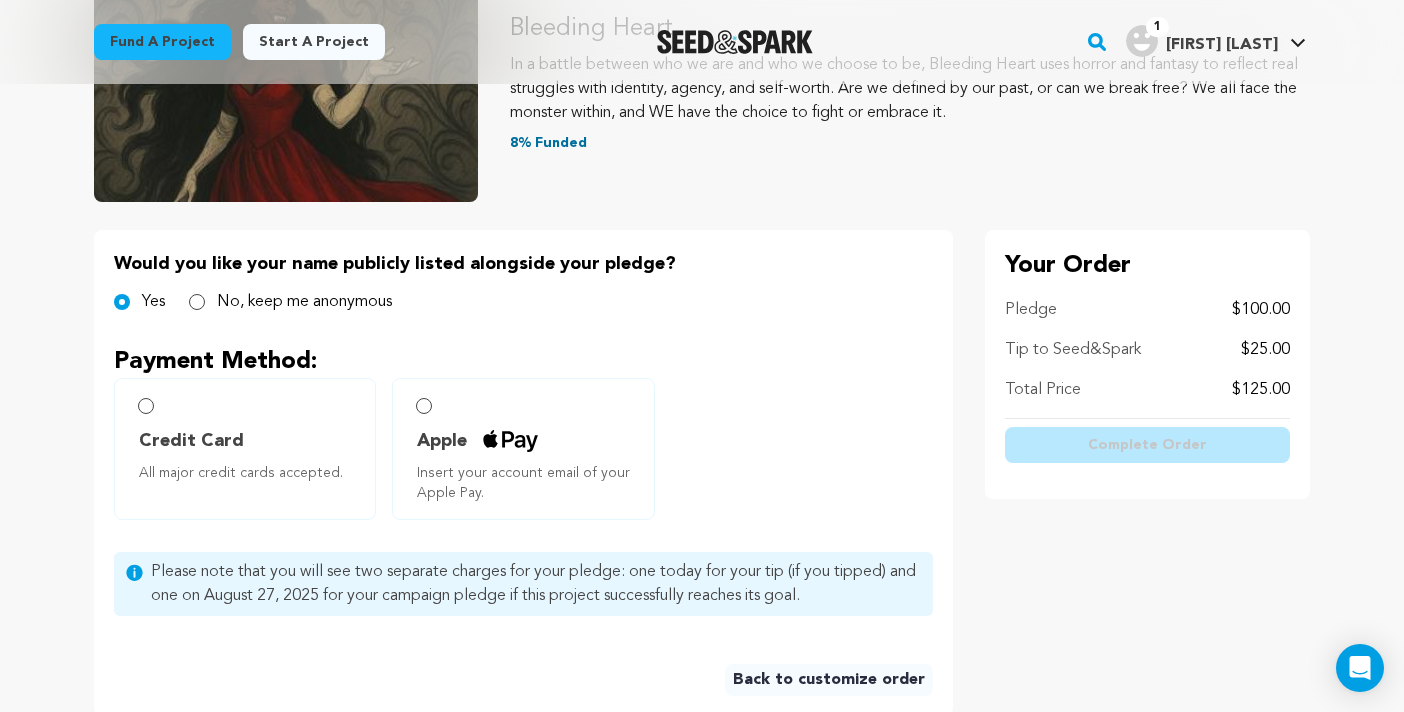 click on "Credit Card
All major credit cards accepted." at bounding box center [146, 406] 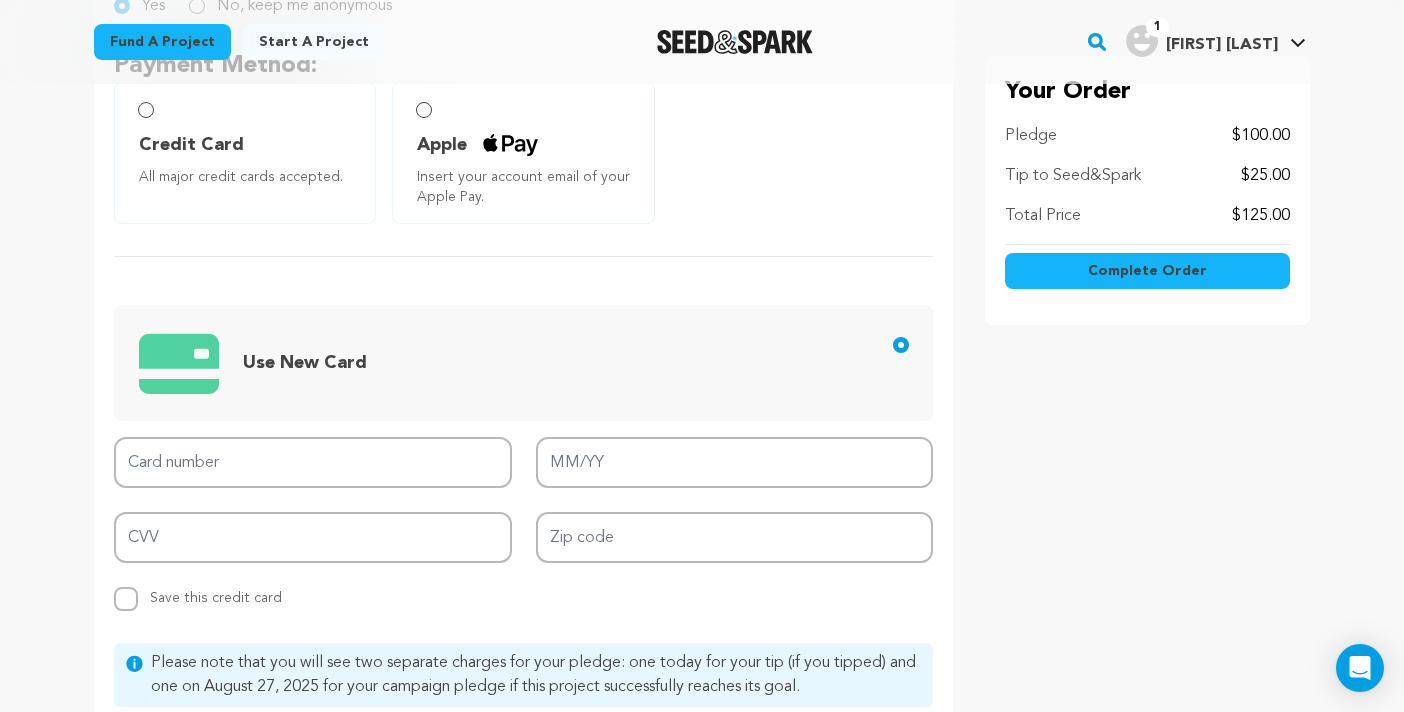 scroll, scrollTop: 588, scrollLeft: 0, axis: vertical 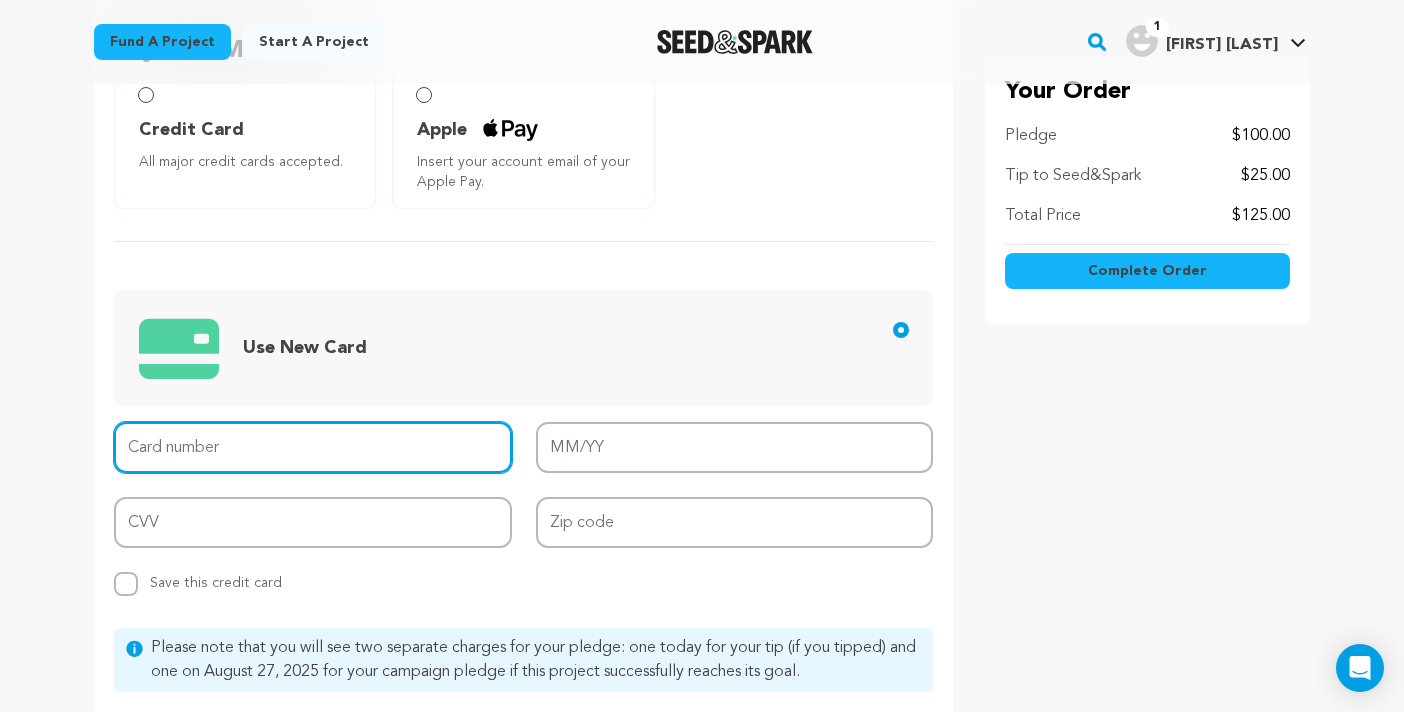 click on "Card number" at bounding box center [313, 447] 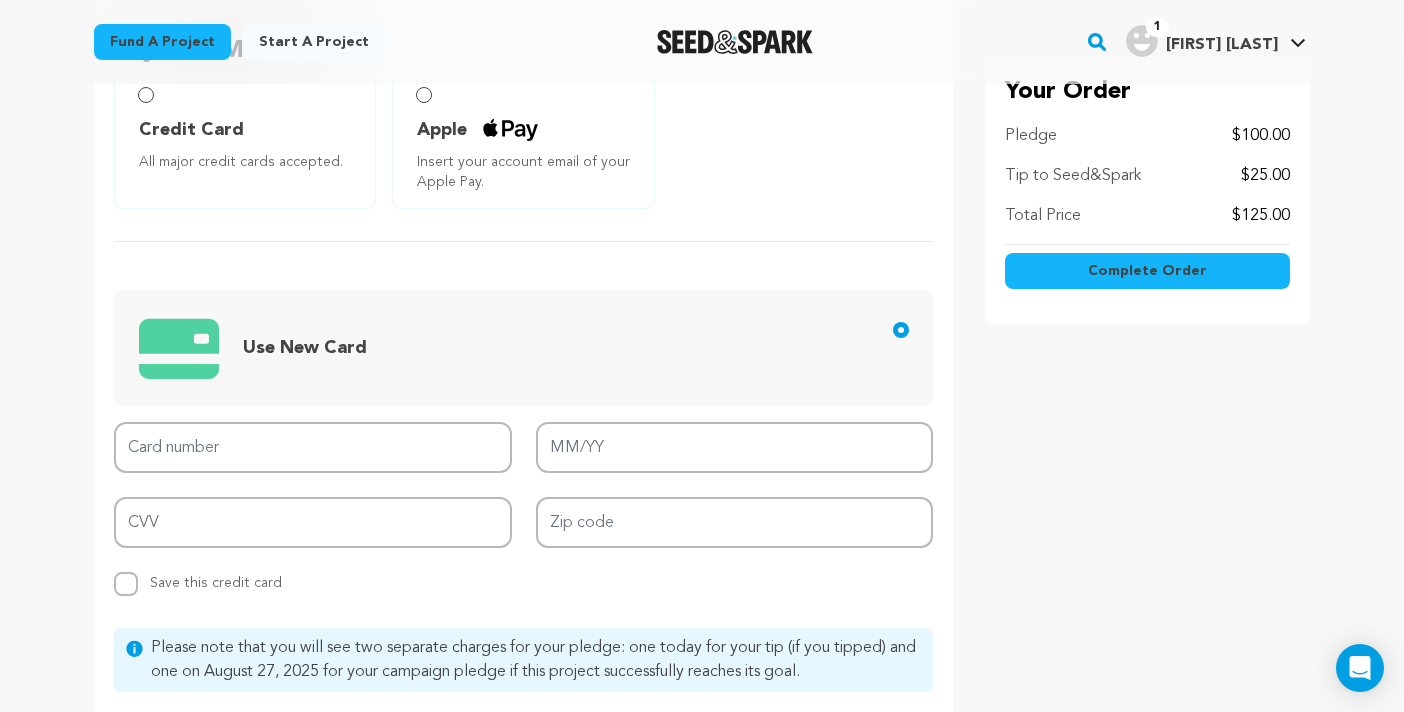click on "Your Order
Pledge
$100.00
Tip to Seed&Spark
$25.00
Total Price
$125.00" at bounding box center (1147, 355) 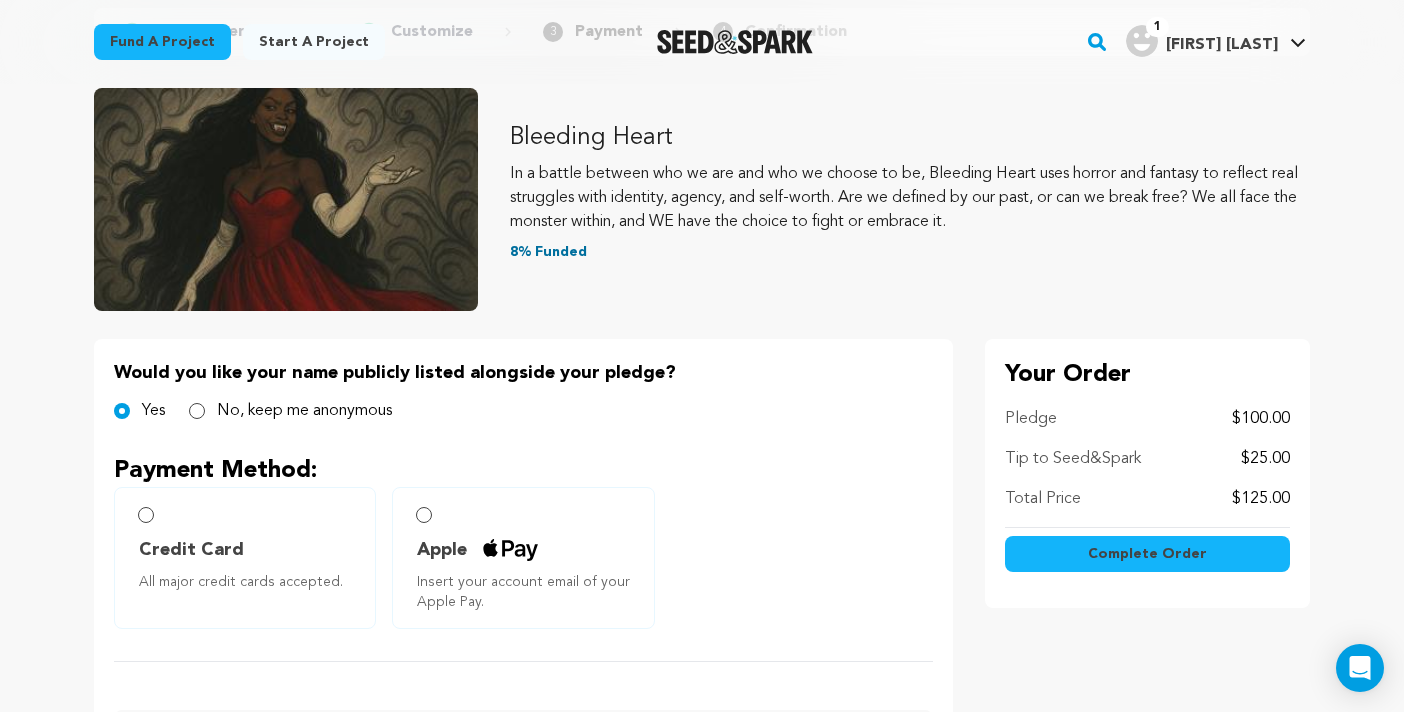 scroll, scrollTop: 228, scrollLeft: 0, axis: vertical 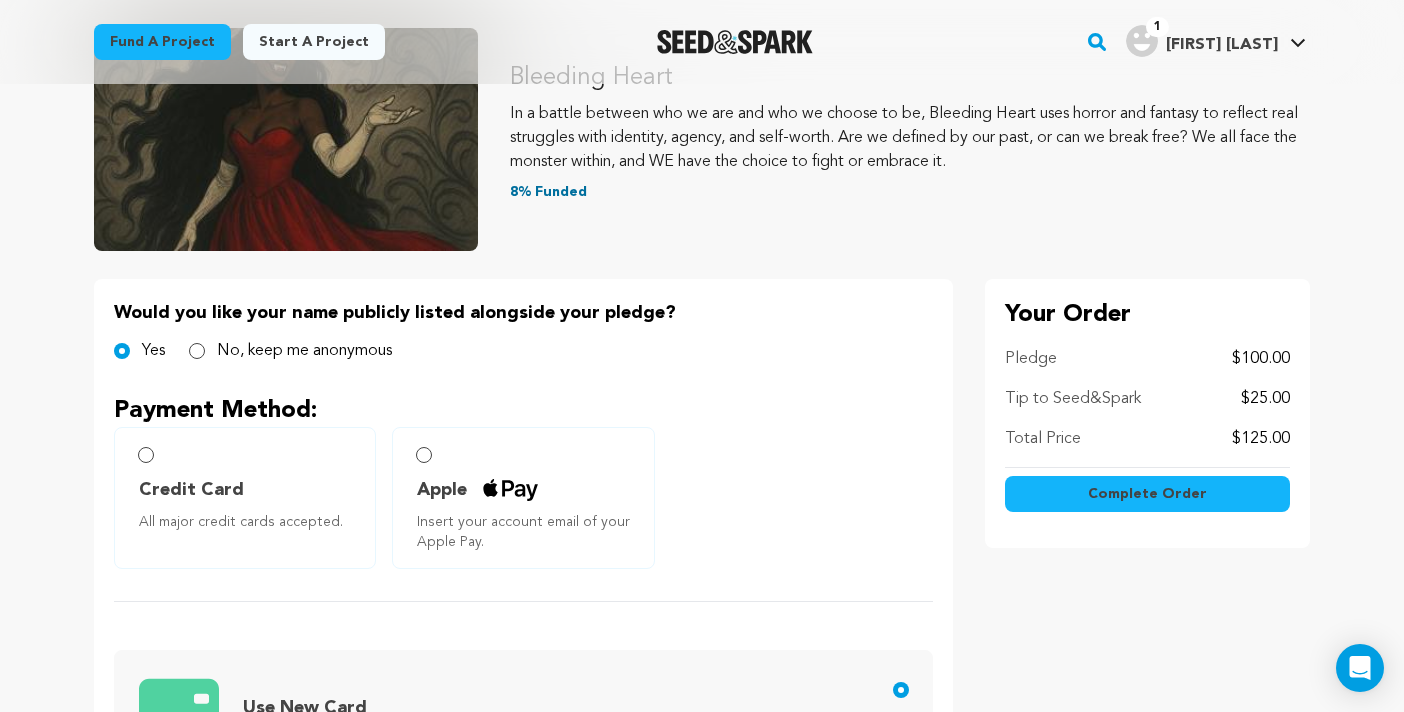 click on "$25.00" at bounding box center [1265, 399] 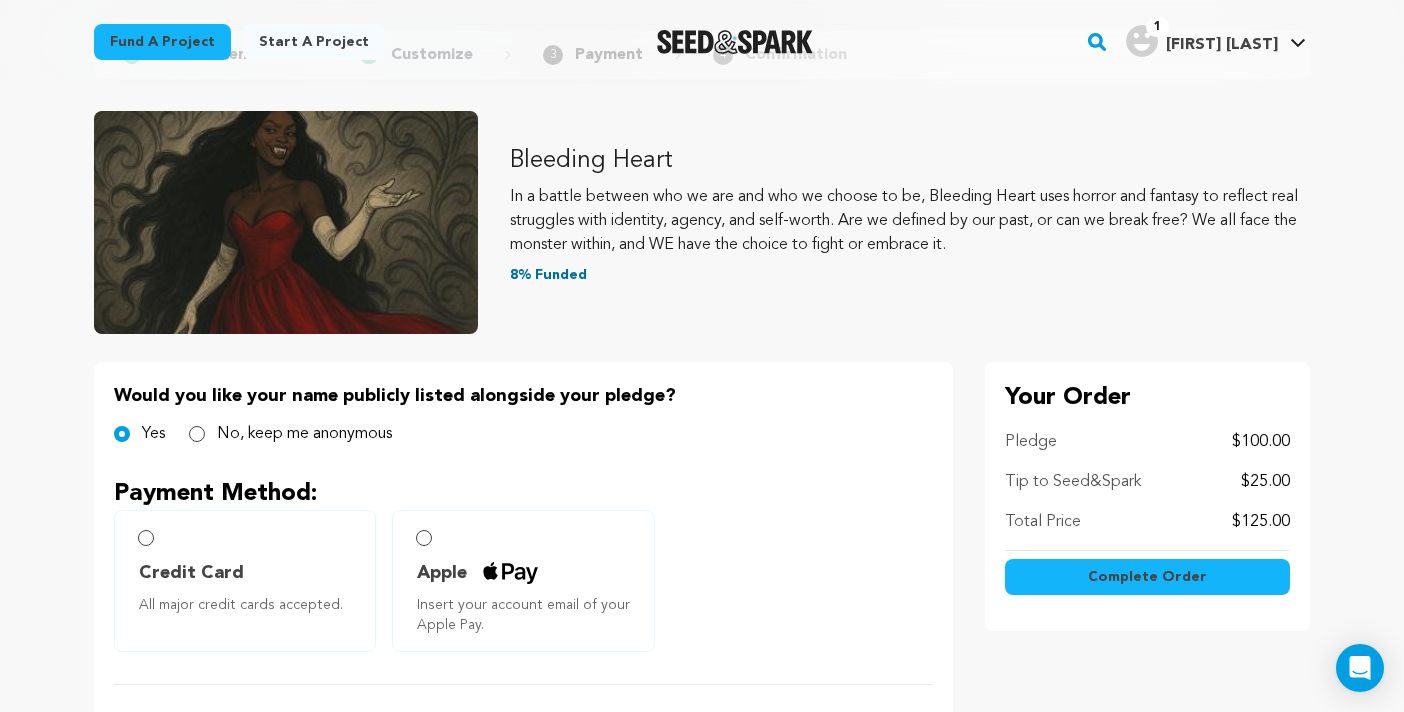 scroll, scrollTop: 152, scrollLeft: 0, axis: vertical 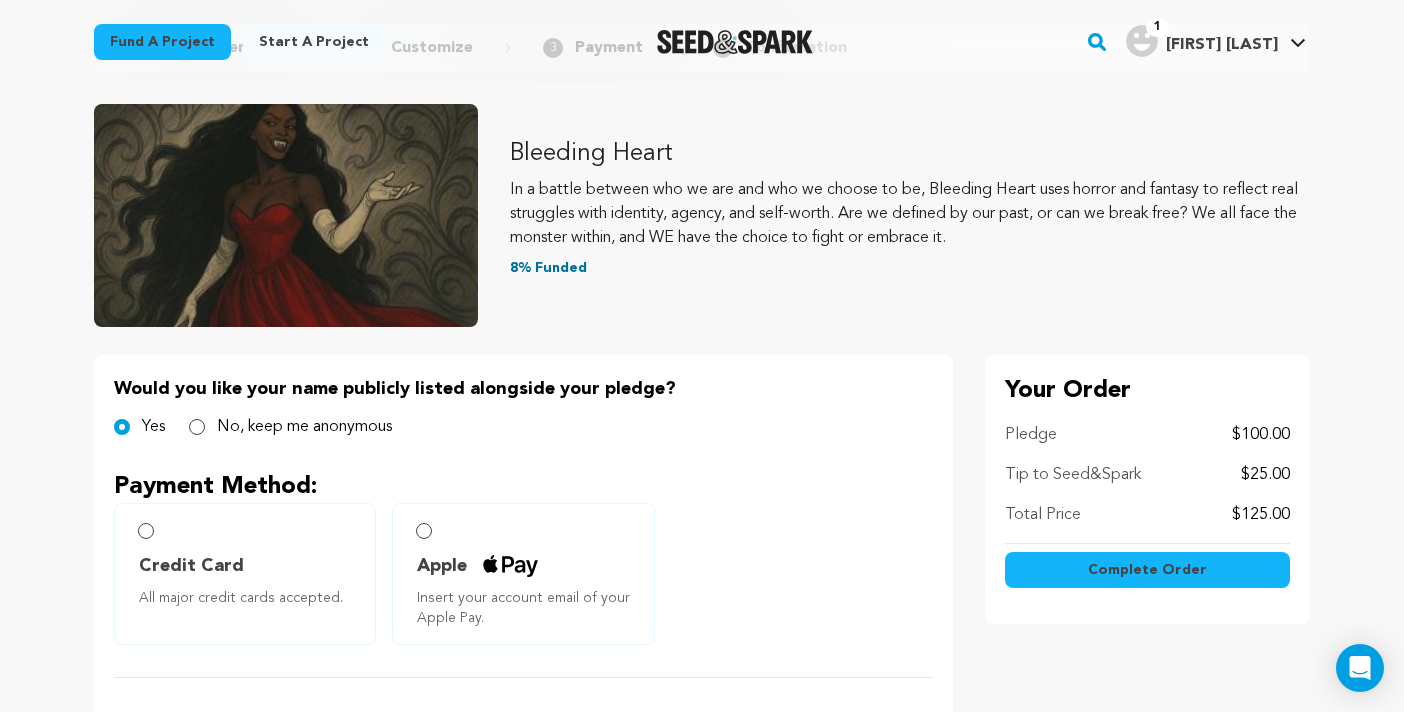 click on "Bleeding Heart
In a battle between who we are and who we choose to be, Bleeding Heart uses horror and fantasy to reflect real struggles with identity, agency, and self-worth. Are we defined by our past, or can we break free? We all face the monster within, and WE have the choice to fight or embrace it.
8% Funded" at bounding box center (910, 207) 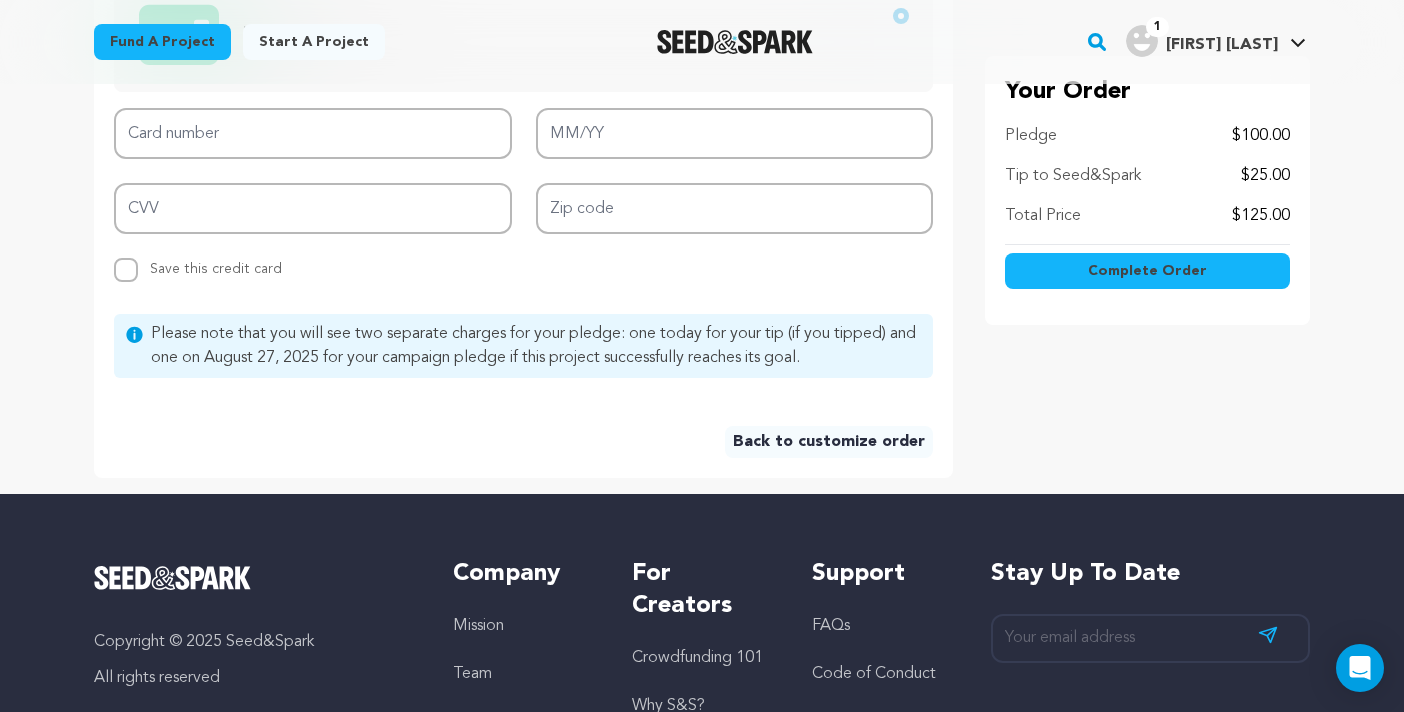 scroll, scrollTop: 954, scrollLeft: 0, axis: vertical 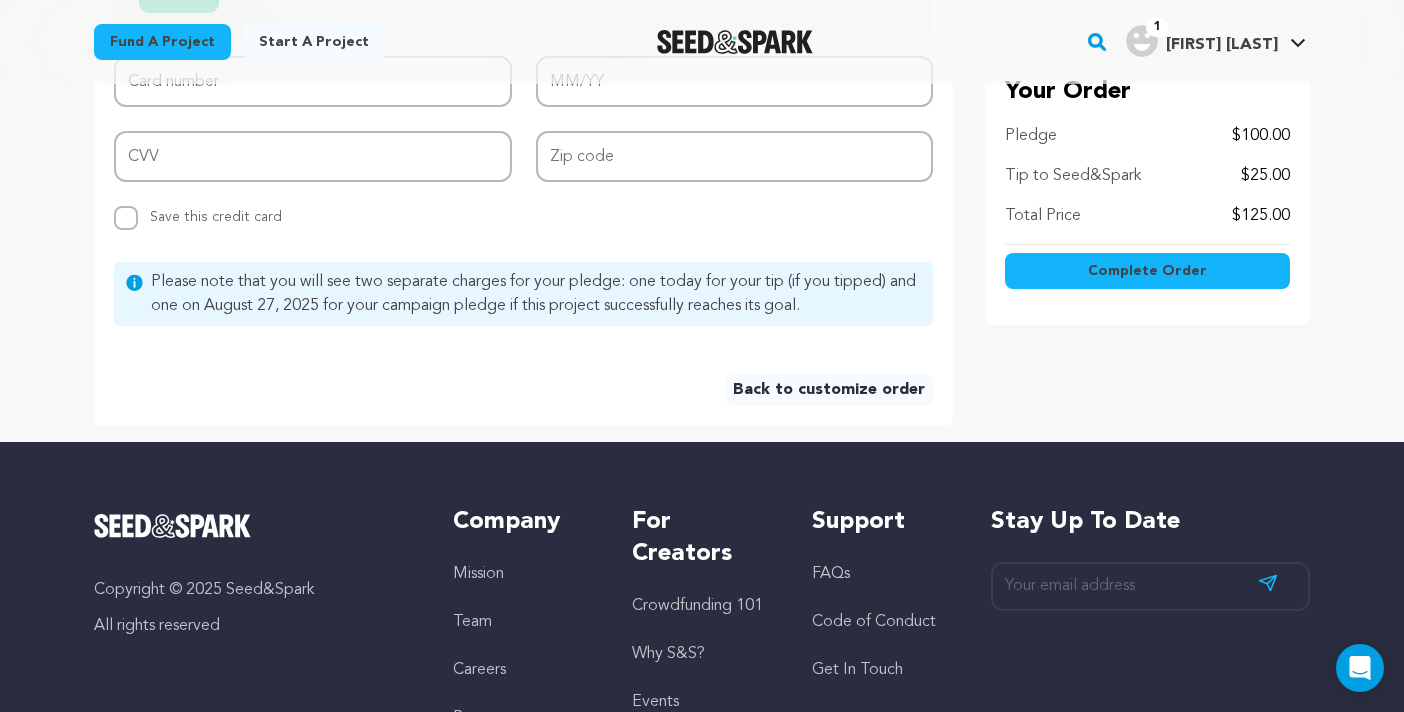 click on "Back to customize order" at bounding box center [829, 390] 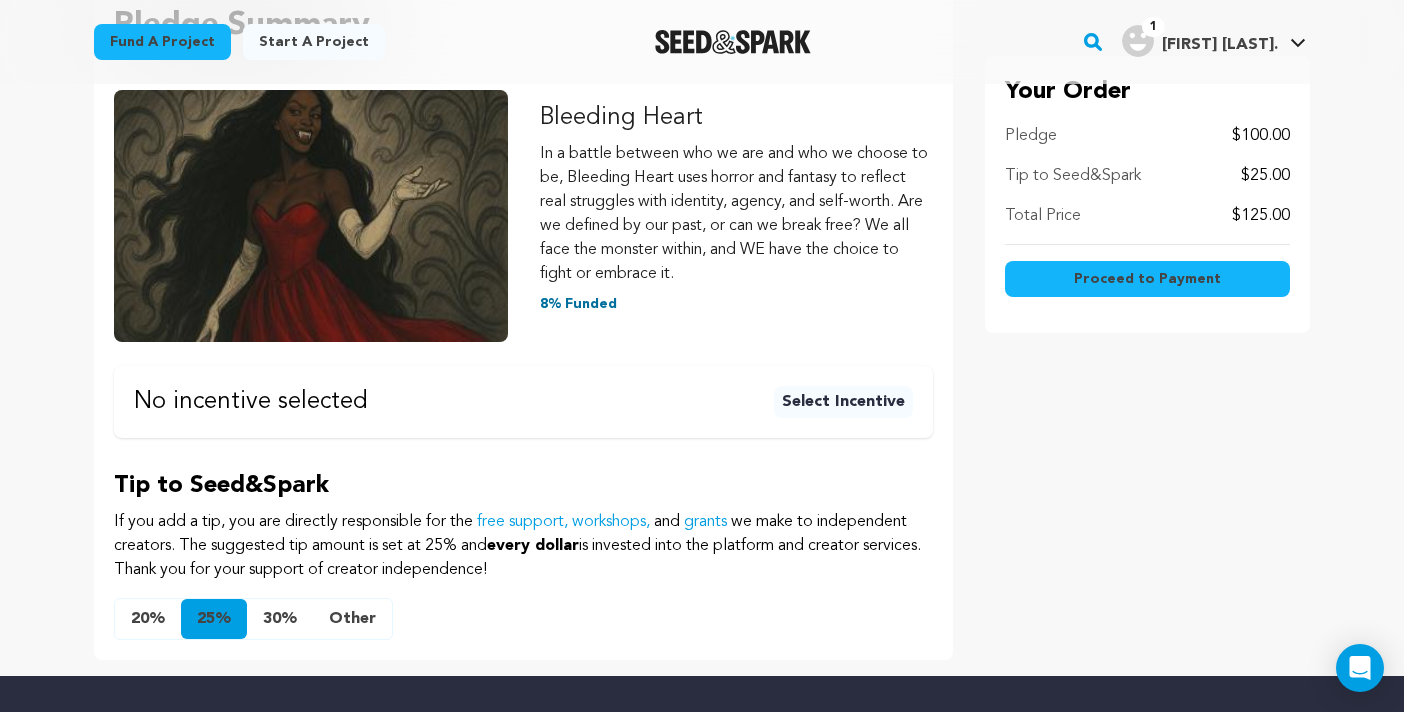 scroll, scrollTop: 497, scrollLeft: 0, axis: vertical 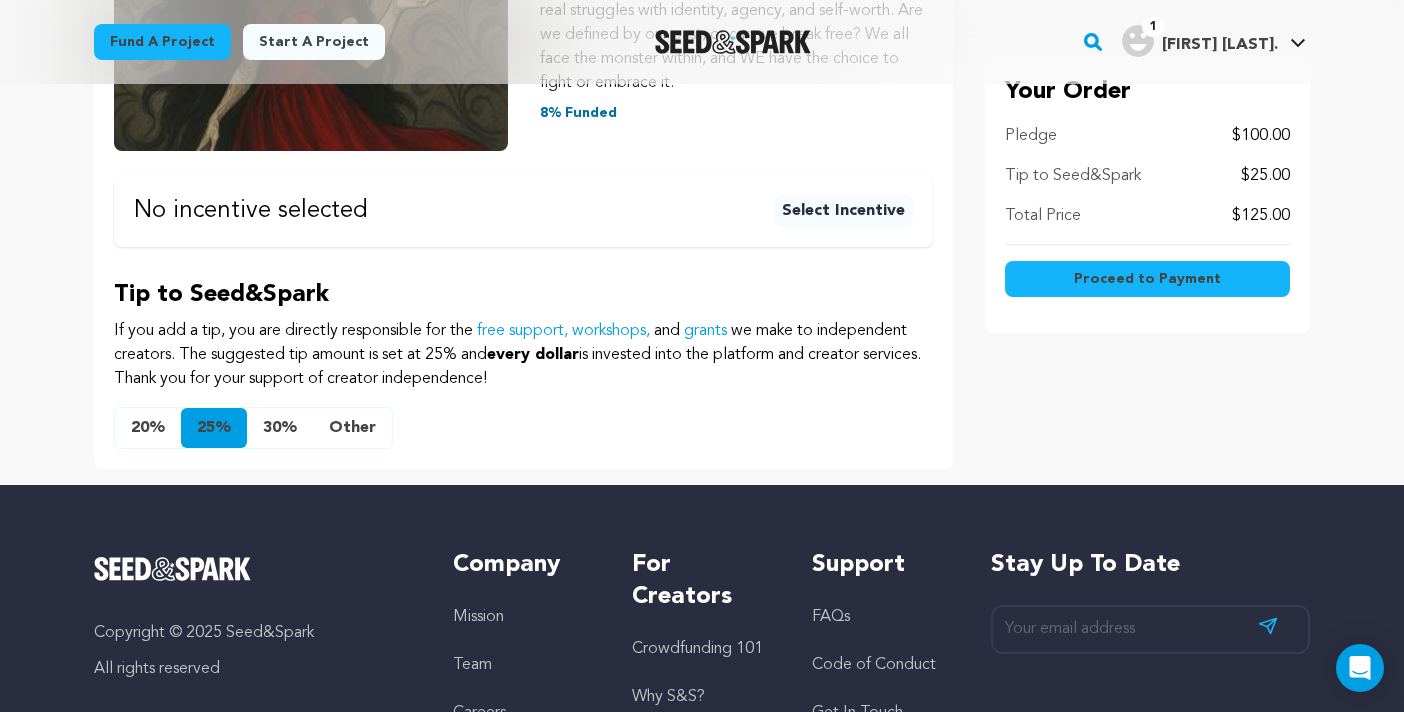 click on "Other" at bounding box center [352, 428] 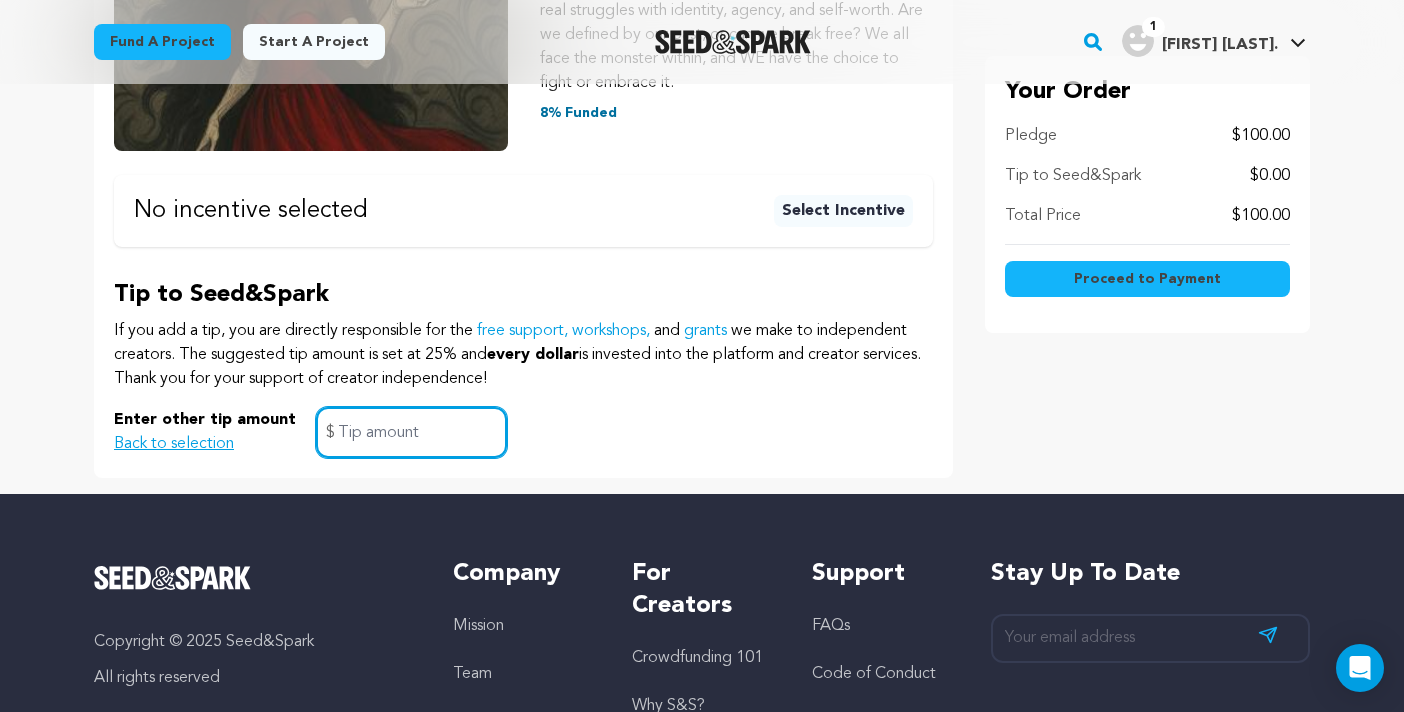 click at bounding box center [411, 432] 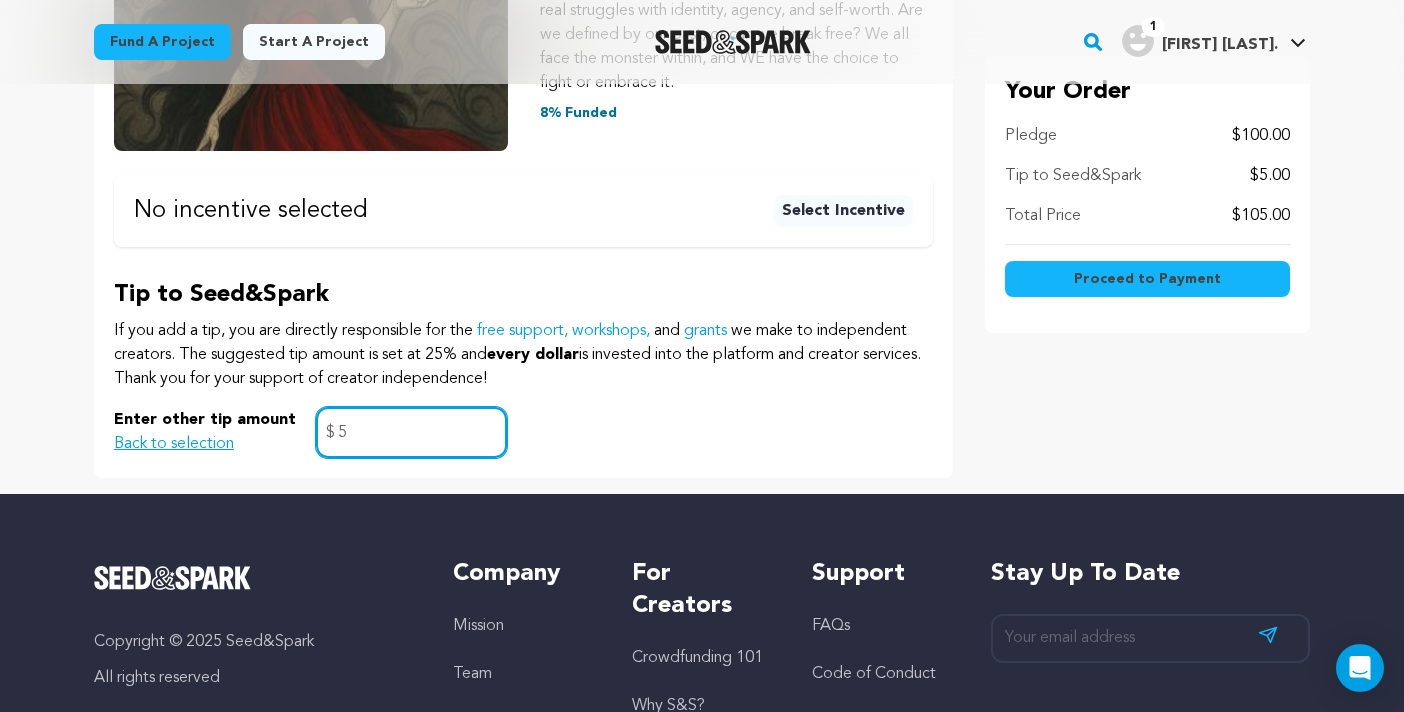 type on "5" 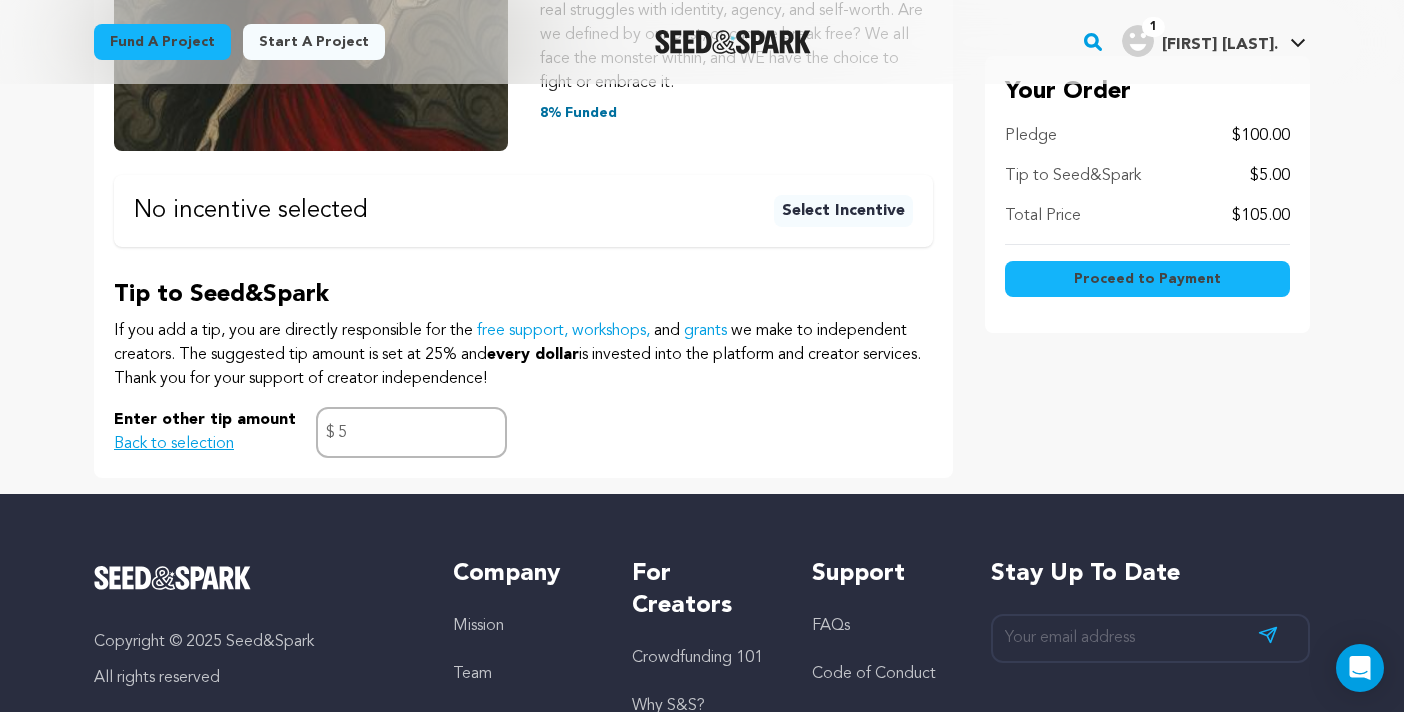 click on "Enter other tip amount
Back to selection
5
$" at bounding box center (523, 432) 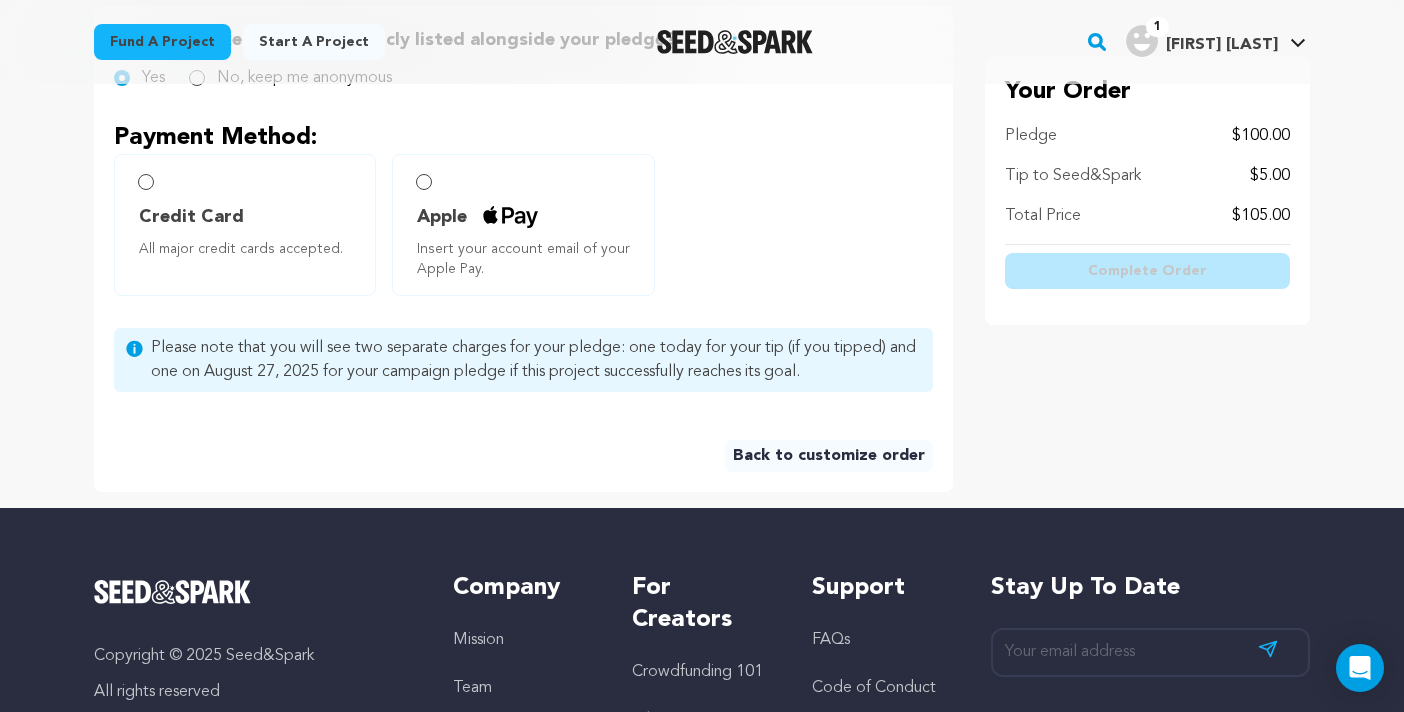 scroll, scrollTop: 428, scrollLeft: 0, axis: vertical 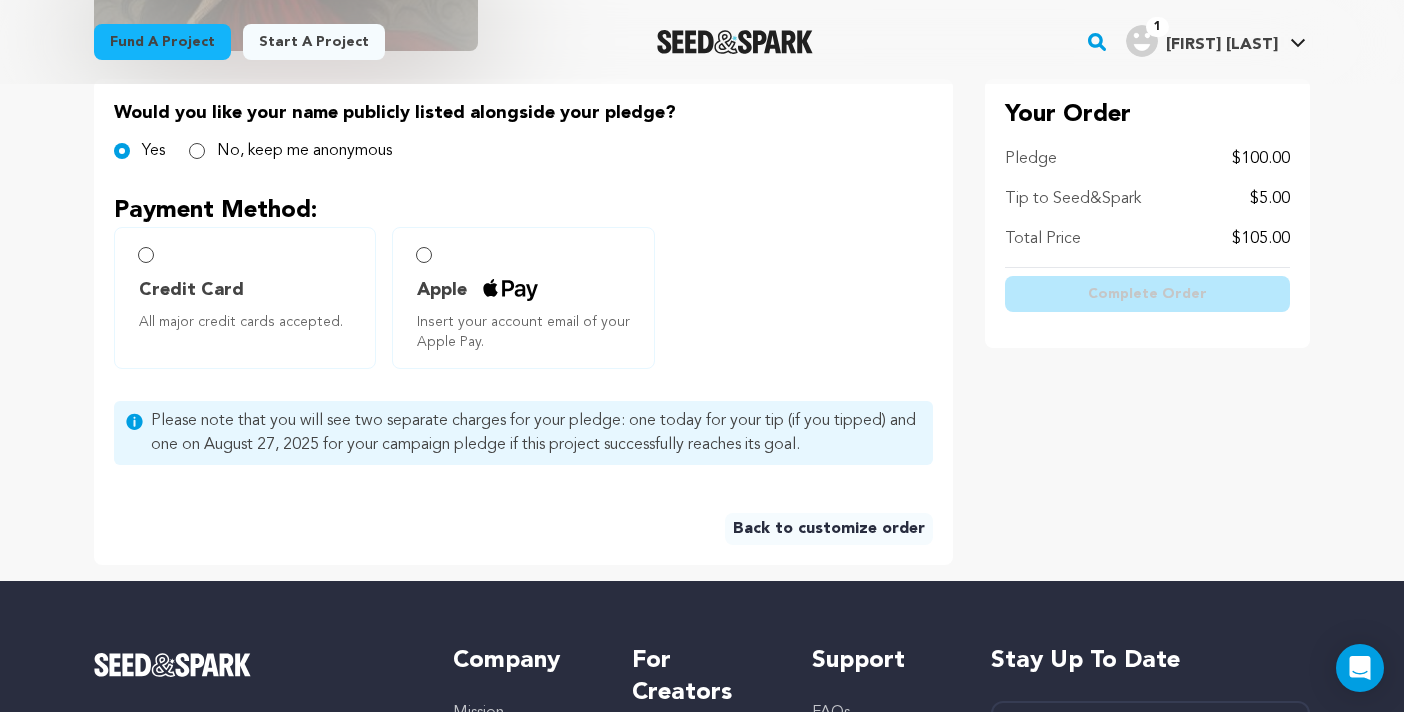 click on "Credit Card
All major credit cards accepted." at bounding box center [146, 255] 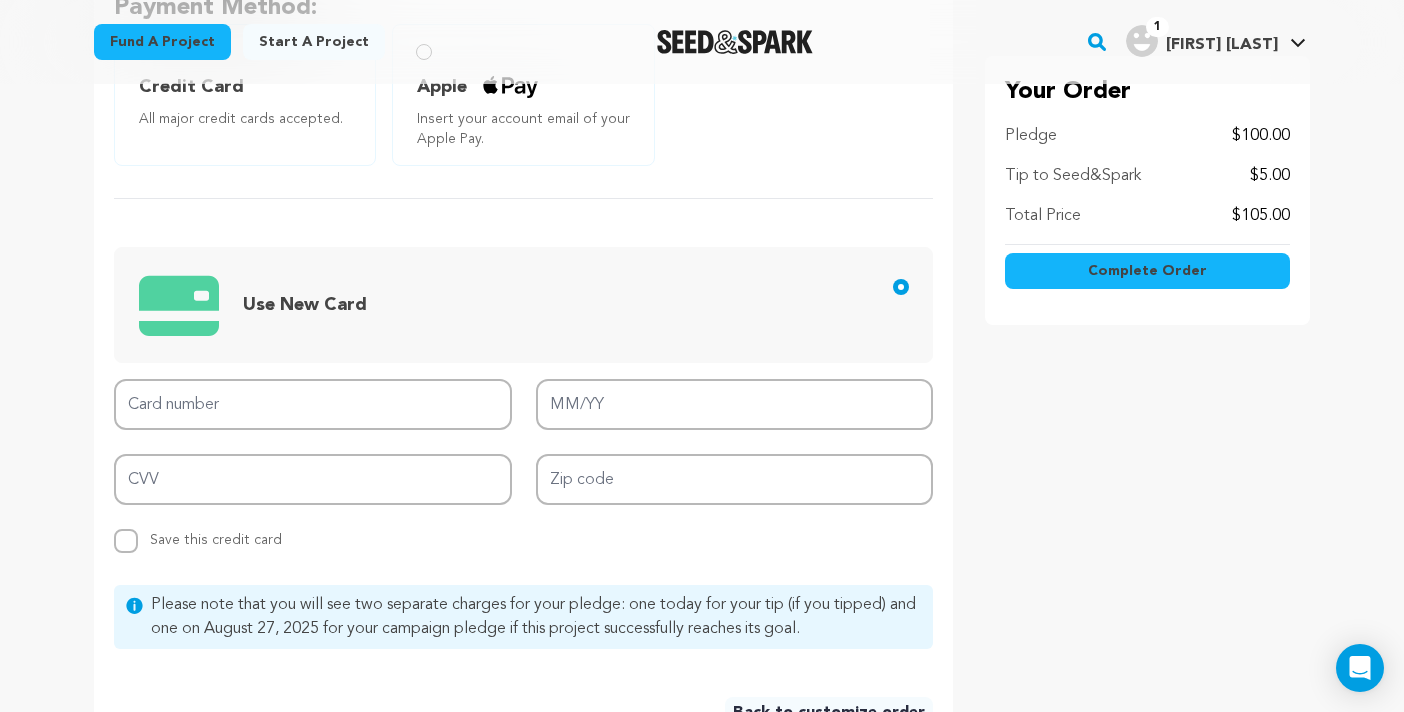 scroll, scrollTop: 631, scrollLeft: 0, axis: vertical 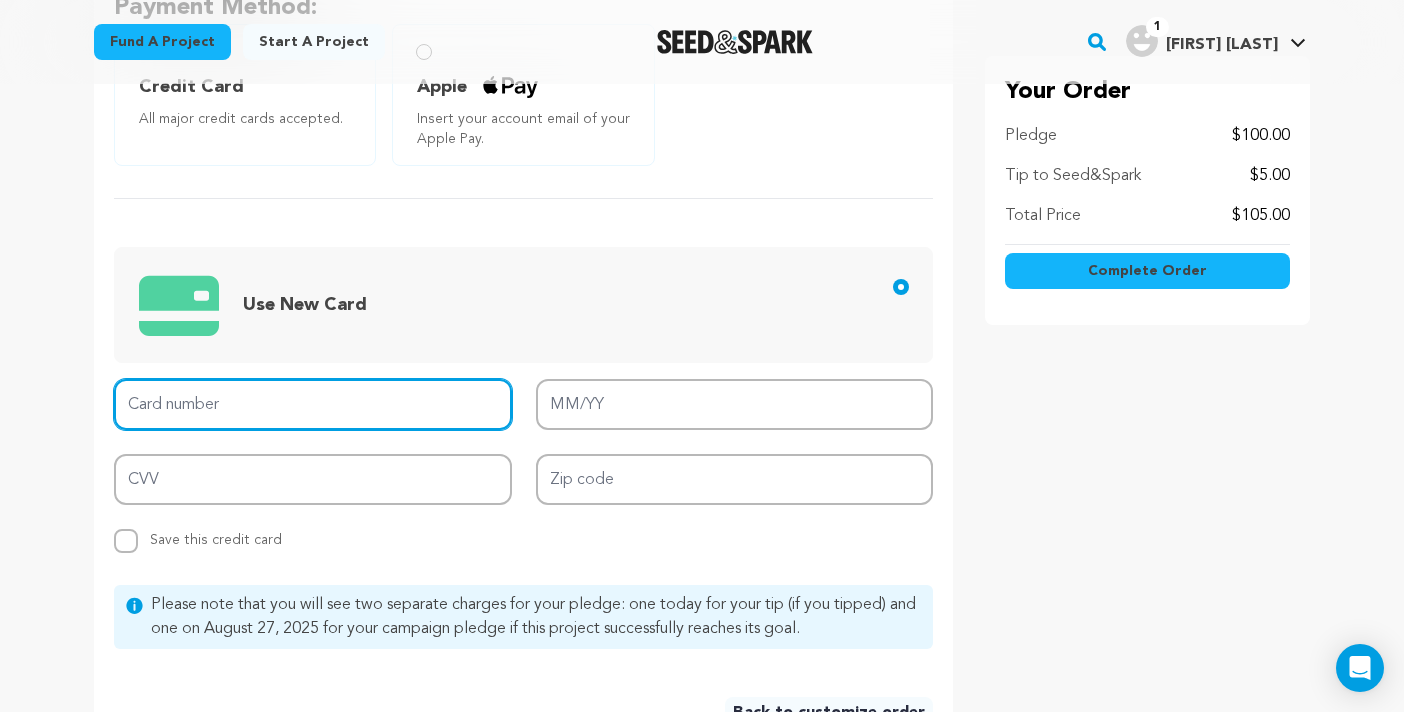 click on "Card number" at bounding box center [313, 404] 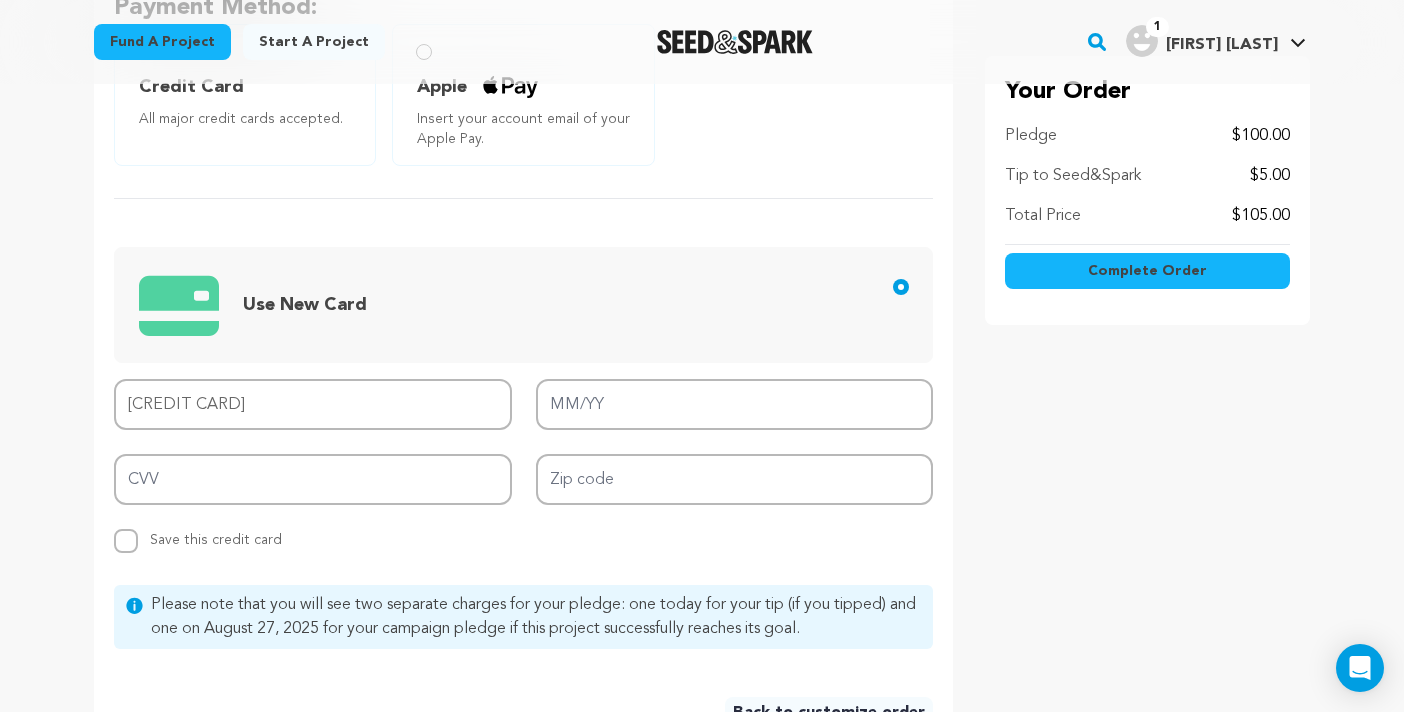 type on "4351 8505 0002 3192" 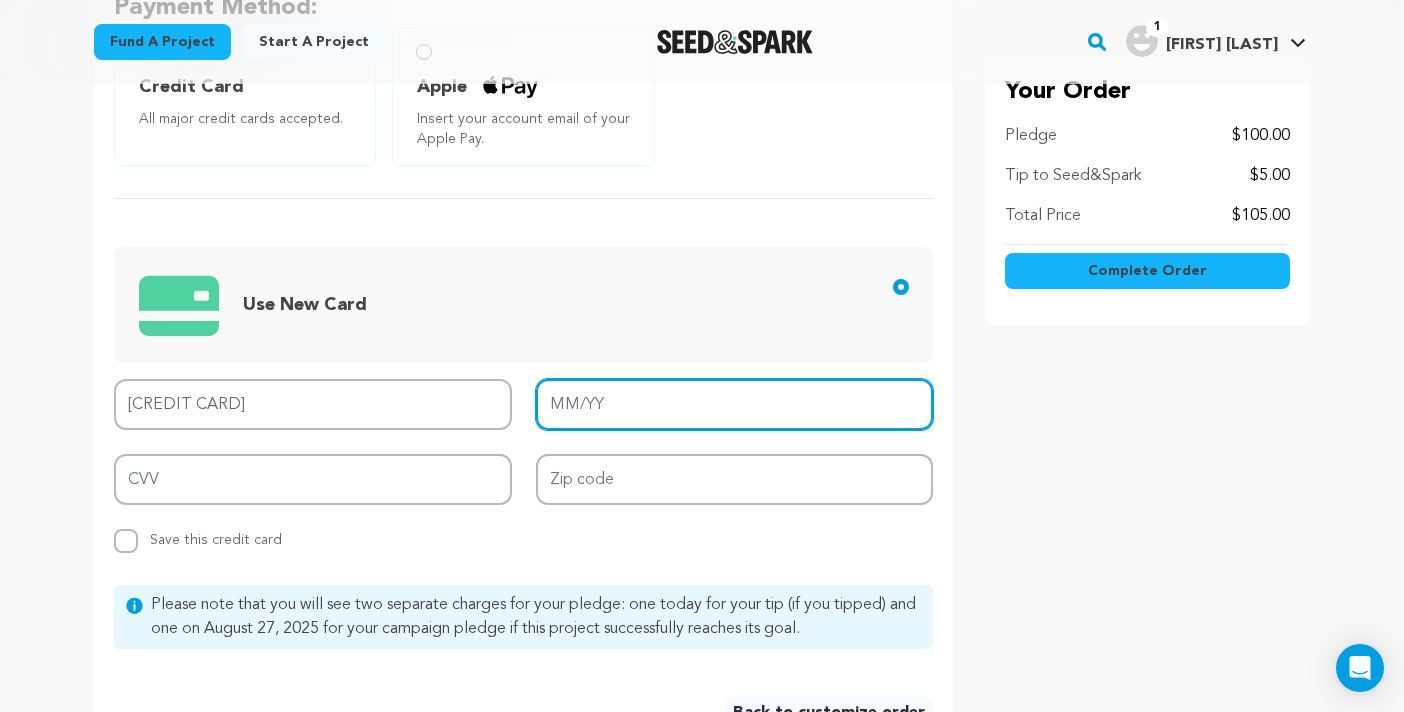 type on "05/28" 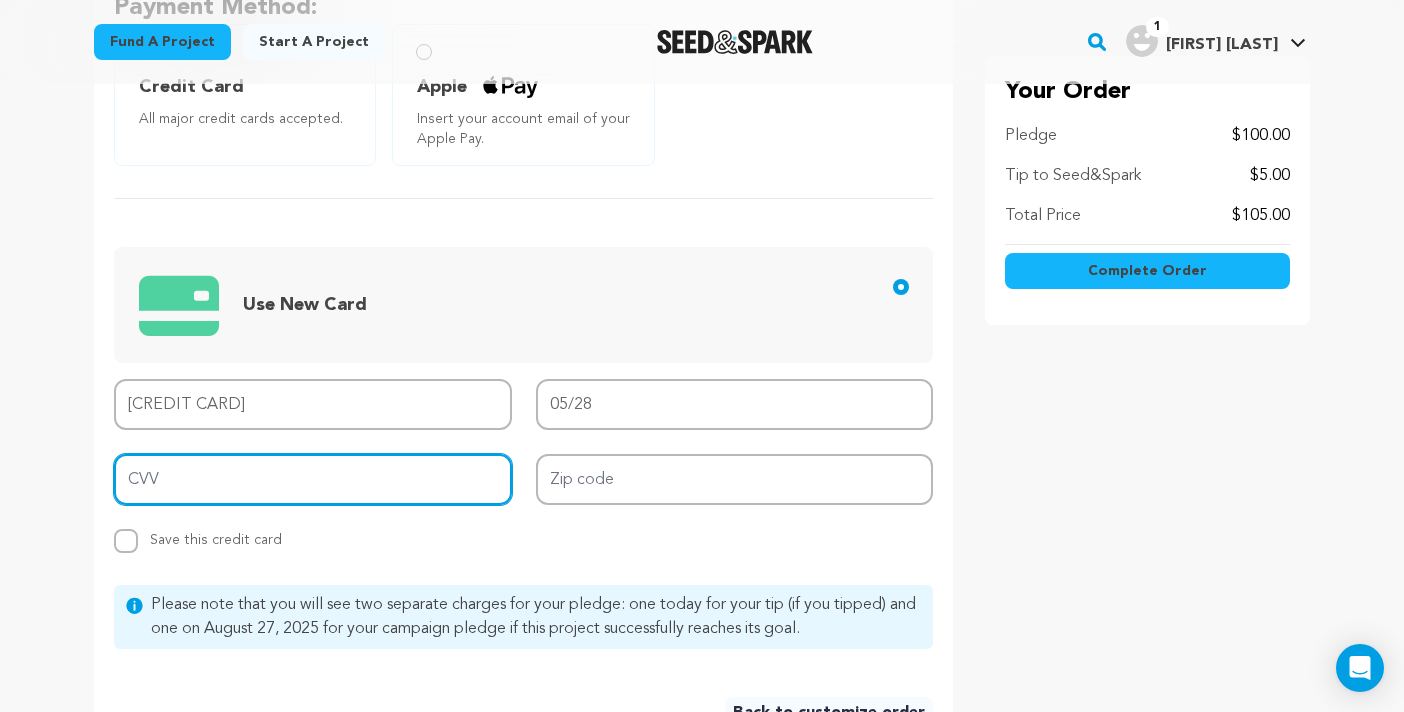 type on "552" 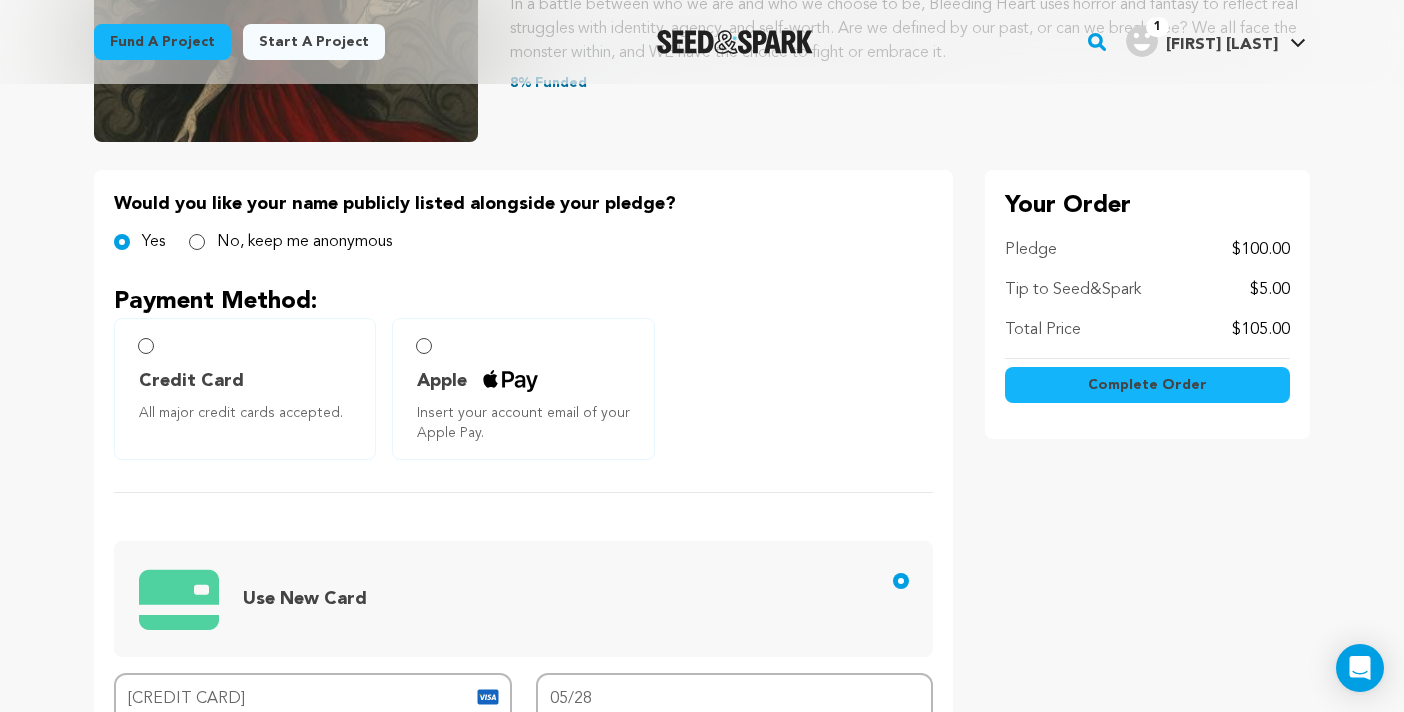 scroll, scrollTop: 332, scrollLeft: 0, axis: vertical 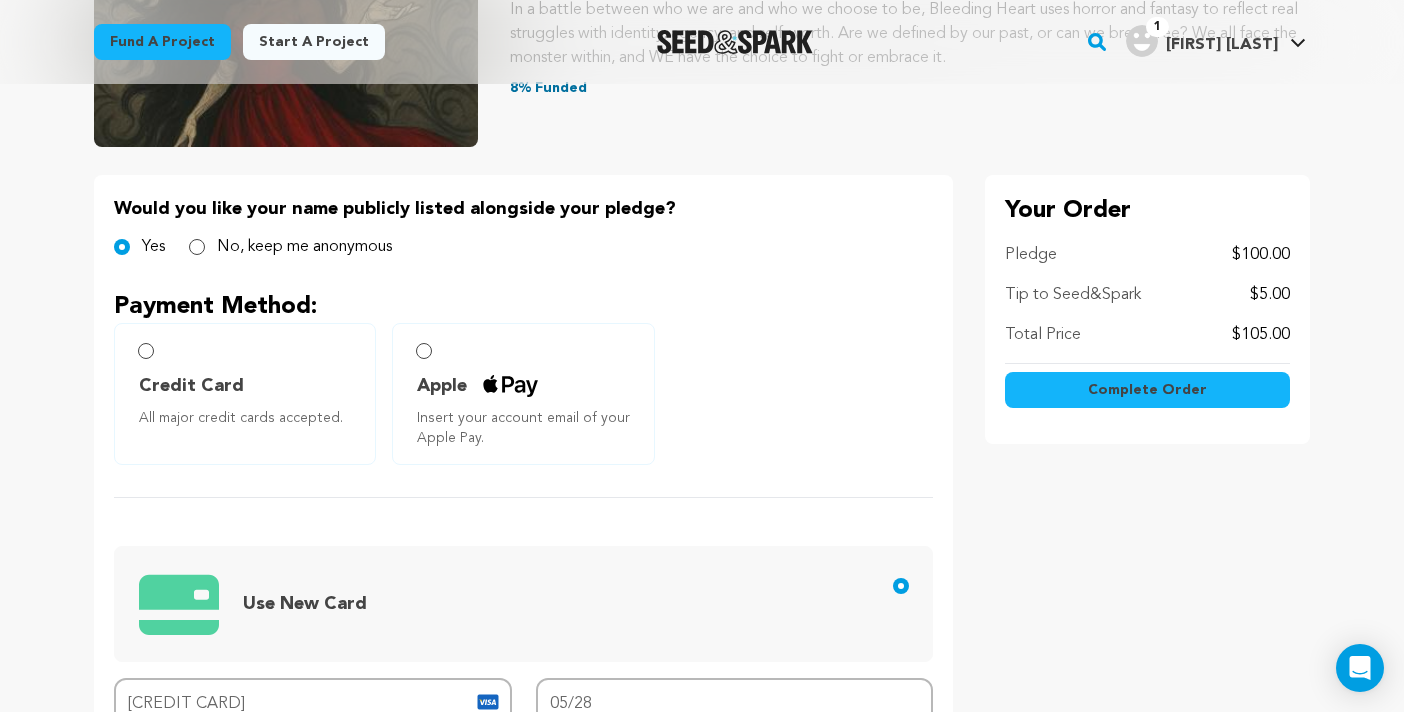 type on "30021" 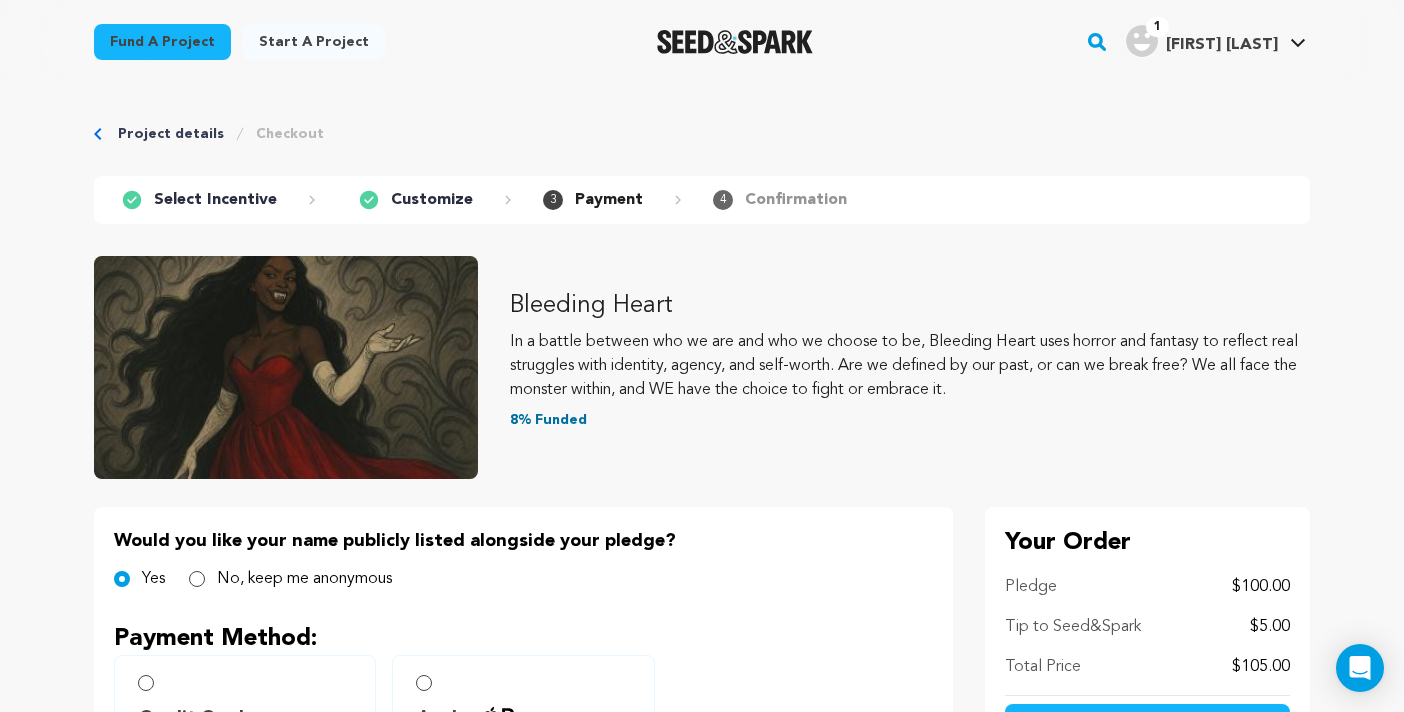 scroll, scrollTop: -1, scrollLeft: 0, axis: vertical 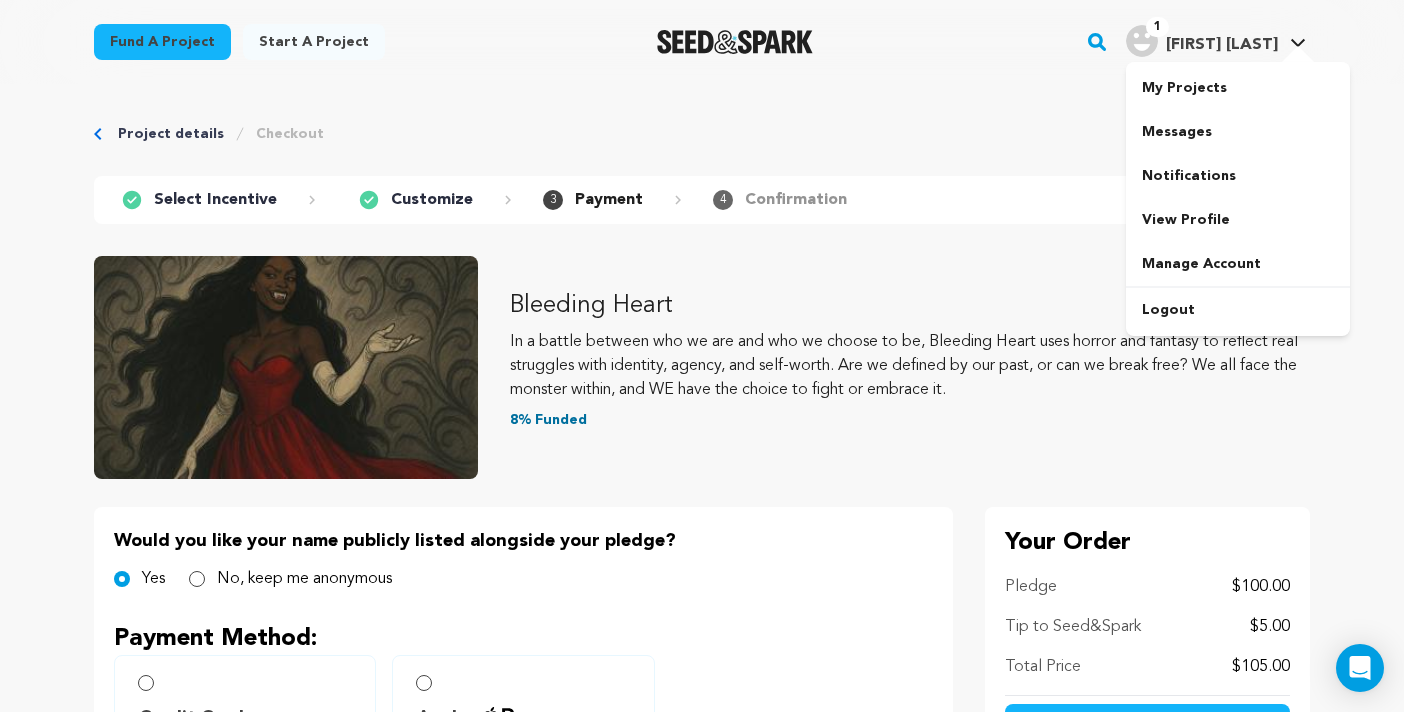 click at bounding box center (1142, 41) 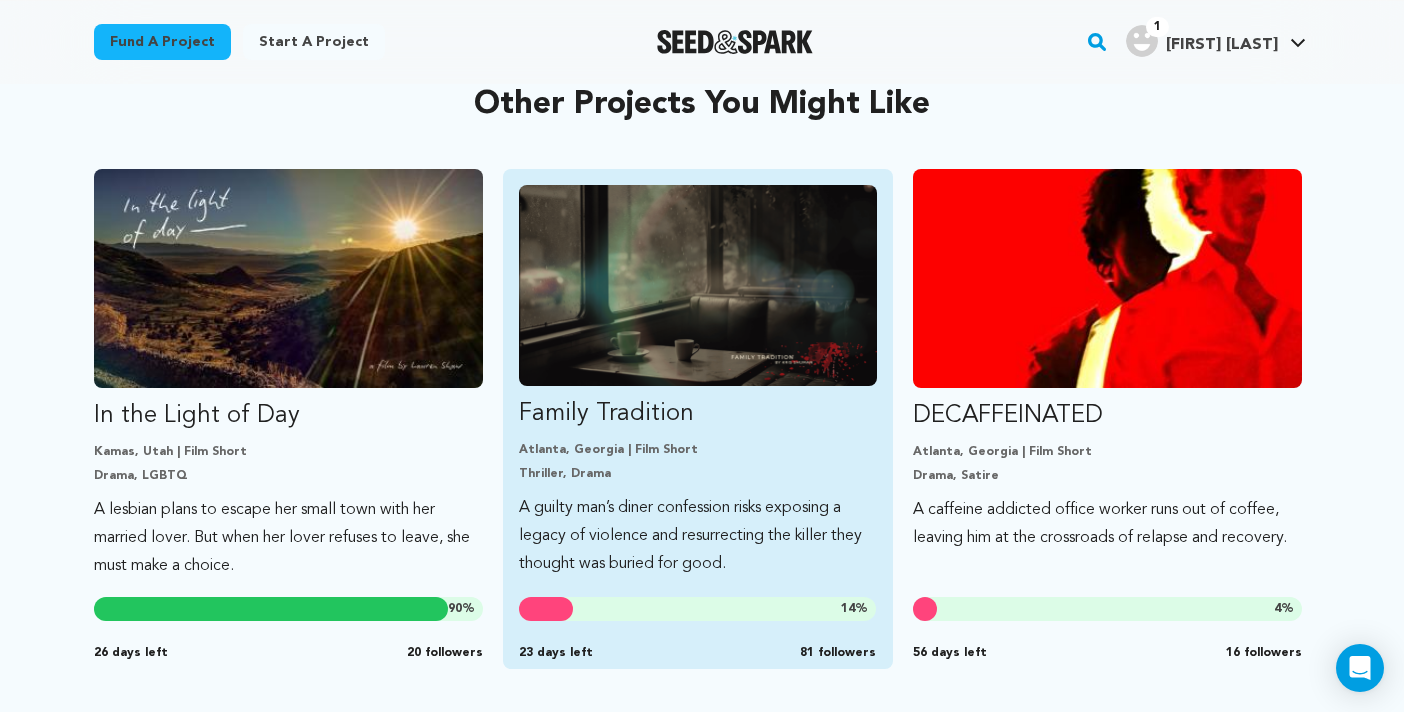scroll, scrollTop: 989, scrollLeft: 0, axis: vertical 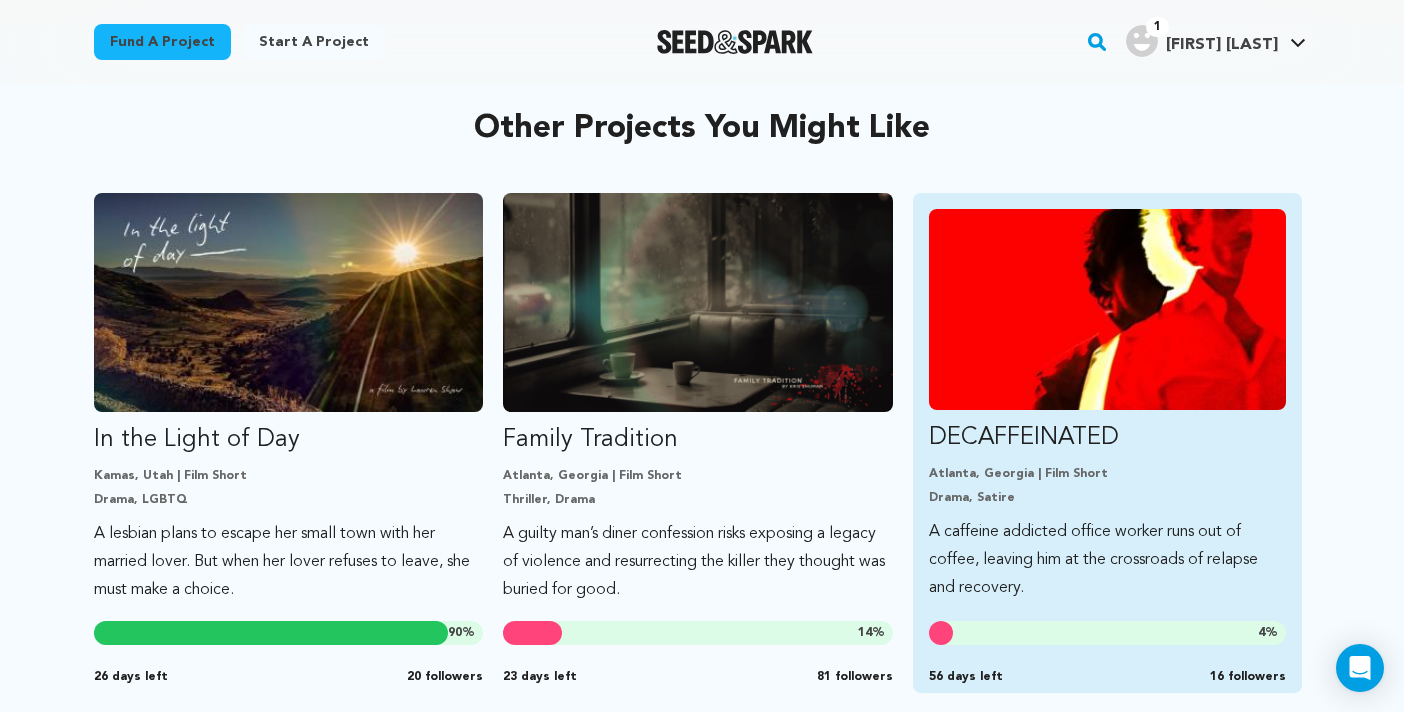 click at bounding box center [1107, 309] 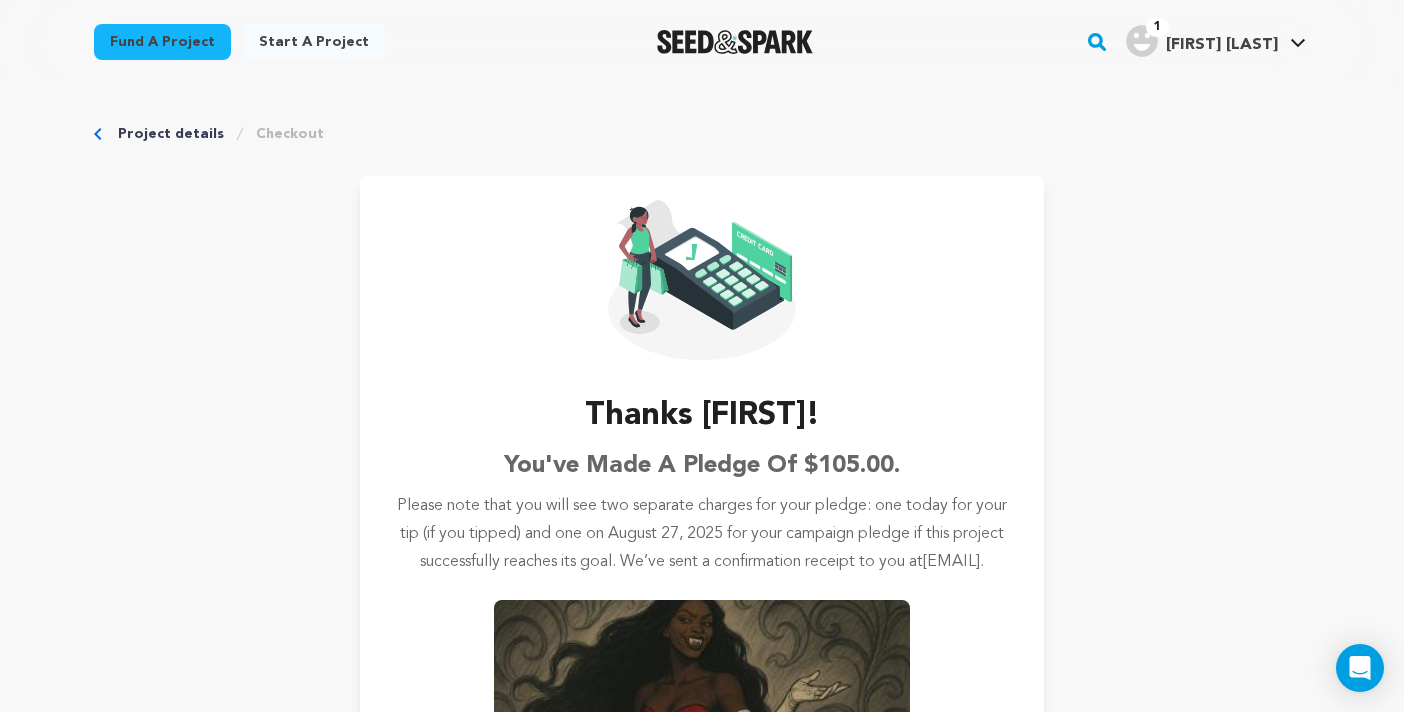 scroll, scrollTop: 0, scrollLeft: 0, axis: both 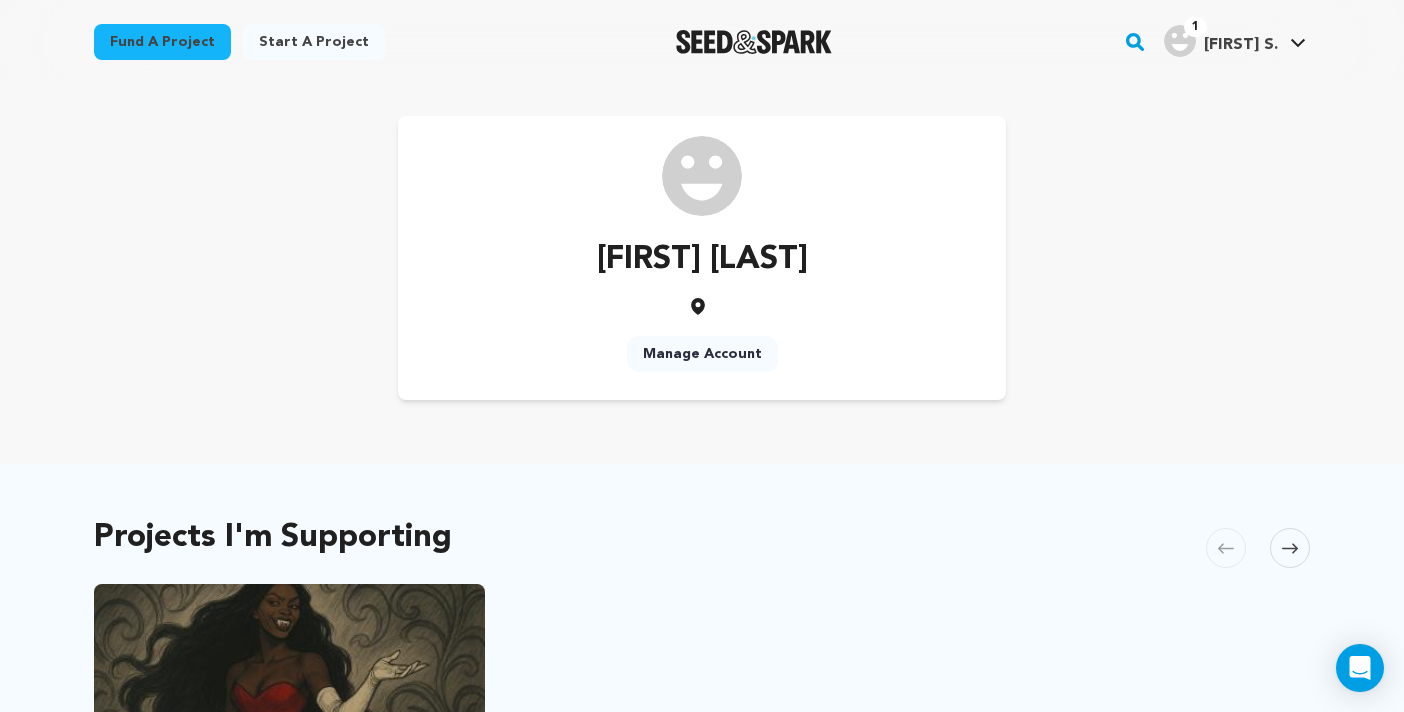 click on "Bleeding Heart
Atlanta, Georgia | Film Short
Horror, Drama
When a disillusioned young man stumbles upon a blood-soaked woman in an abandoned subway station, he makes an impulse decision.
23 days left
21 followers" at bounding box center [702, 834] 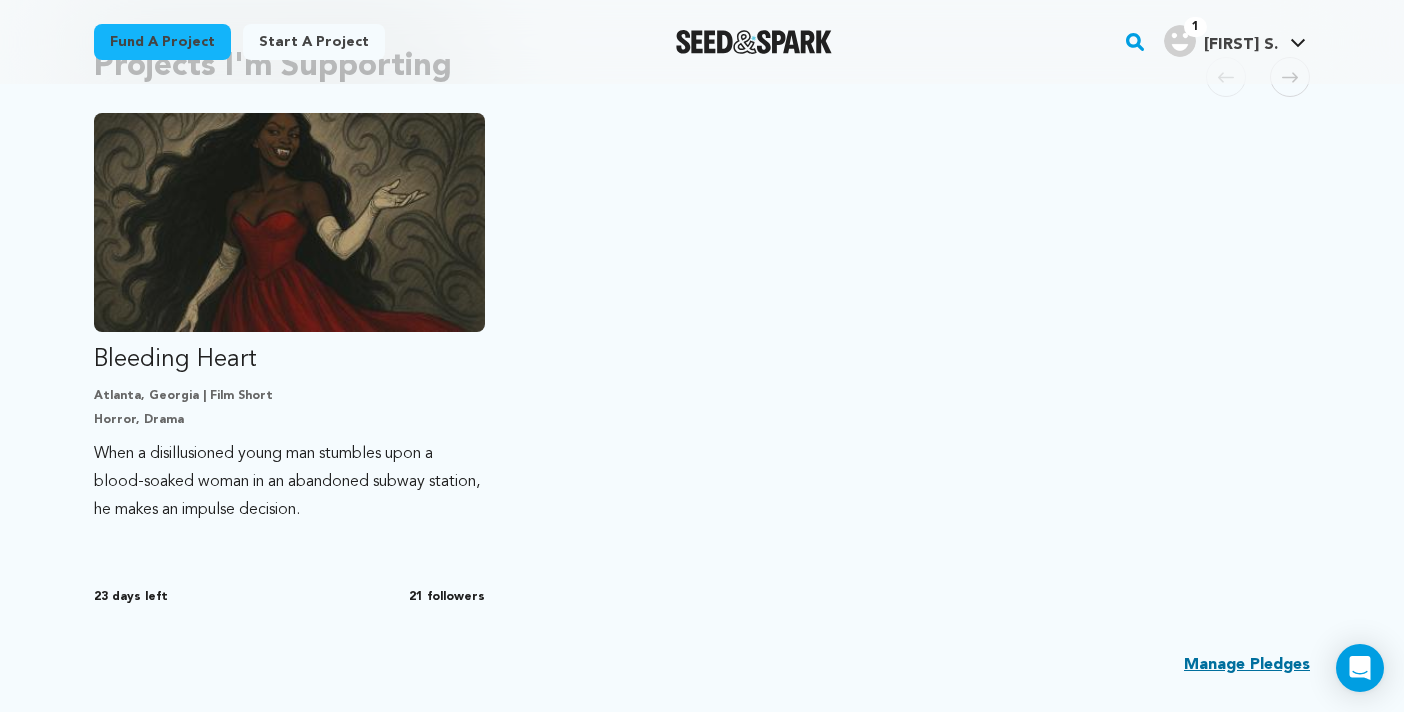scroll, scrollTop: 493, scrollLeft: 0, axis: vertical 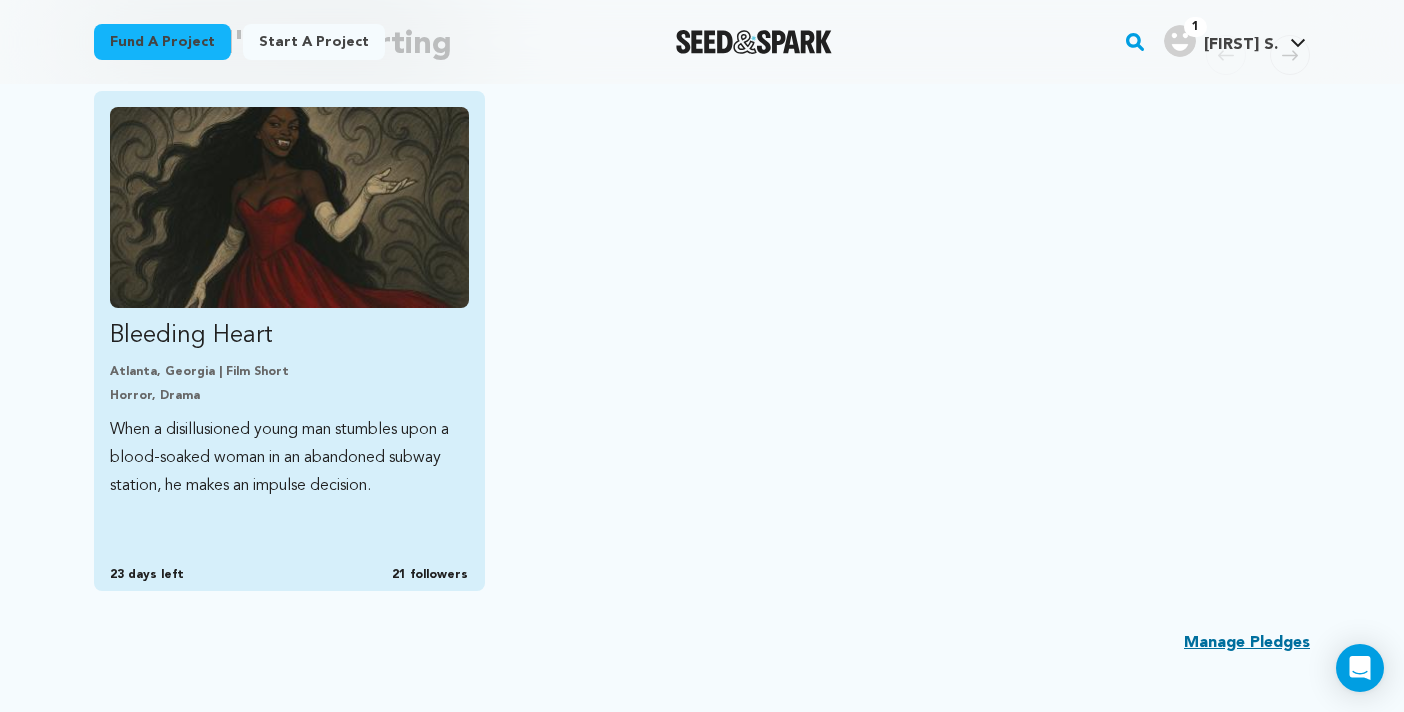click on "Horror, Drama" at bounding box center (289, 396) 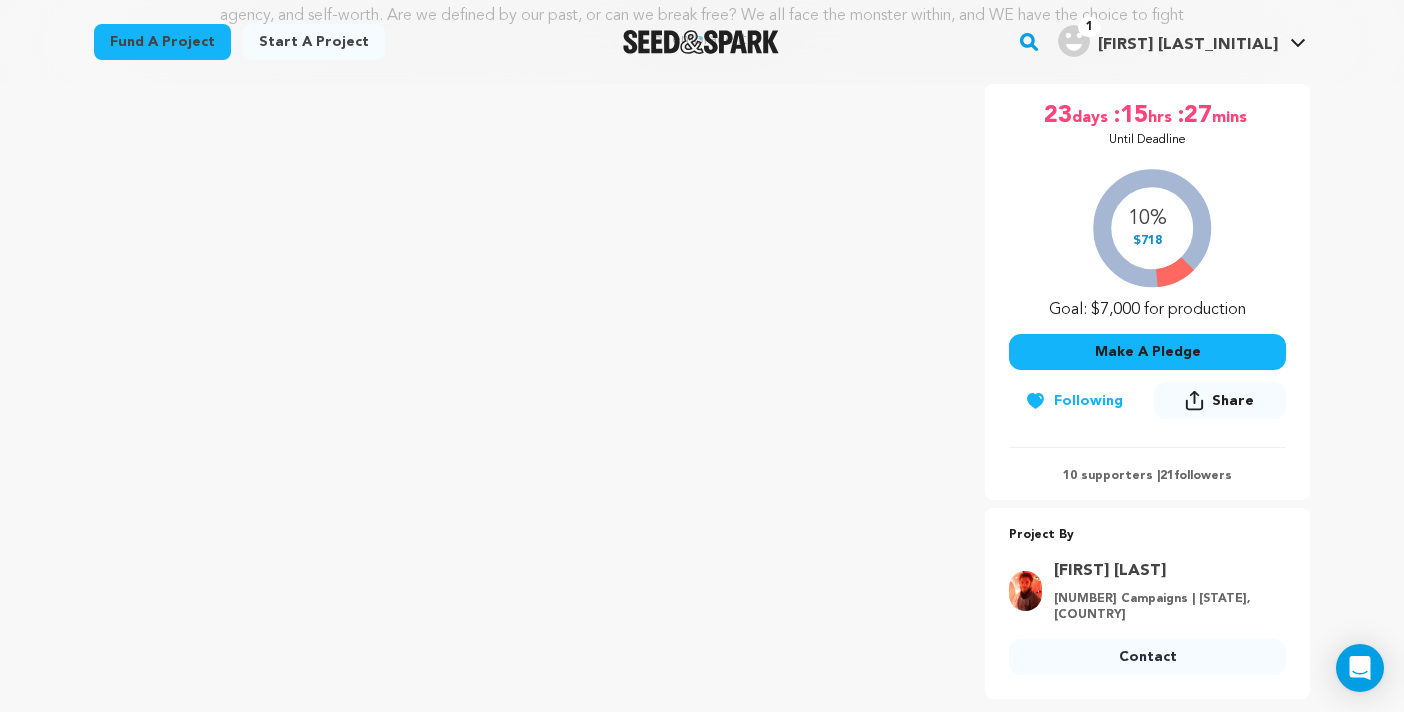 scroll, scrollTop: 372, scrollLeft: 0, axis: vertical 